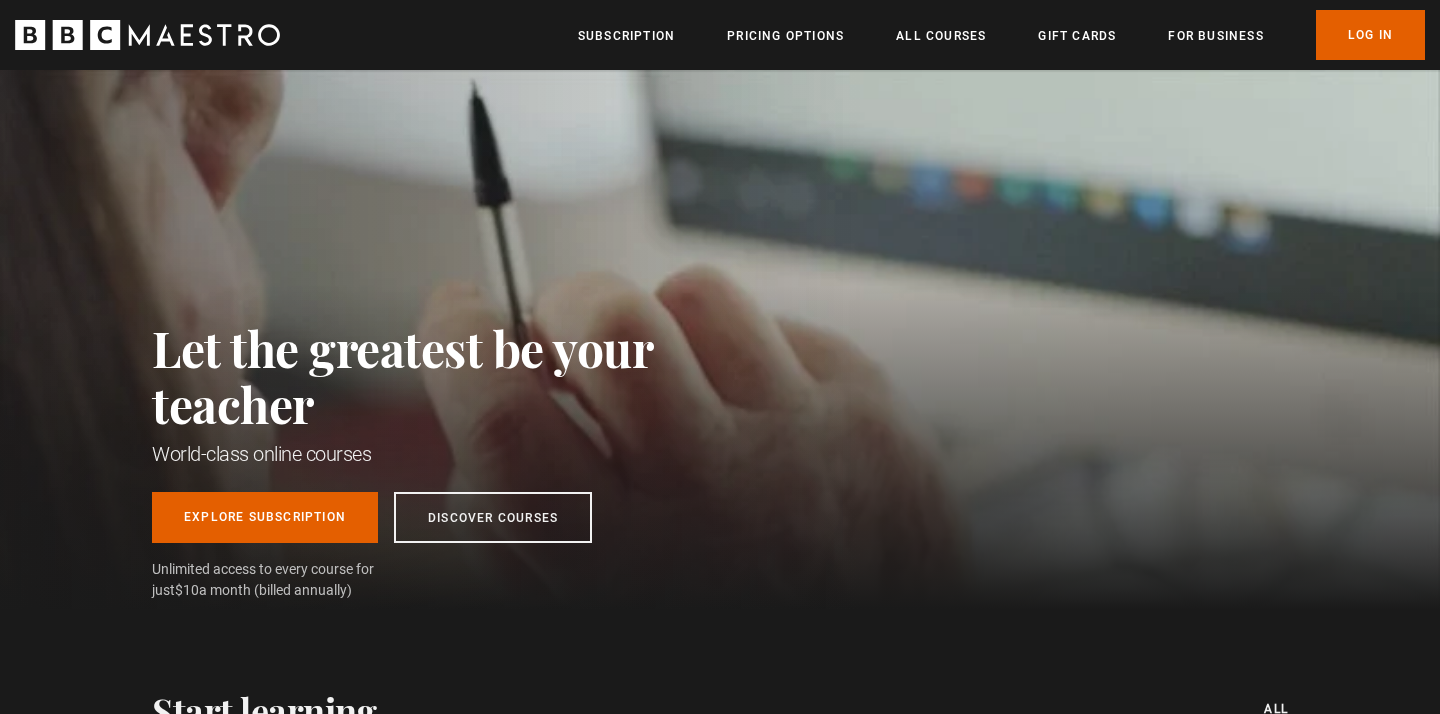 scroll, scrollTop: 0, scrollLeft: 0, axis: both 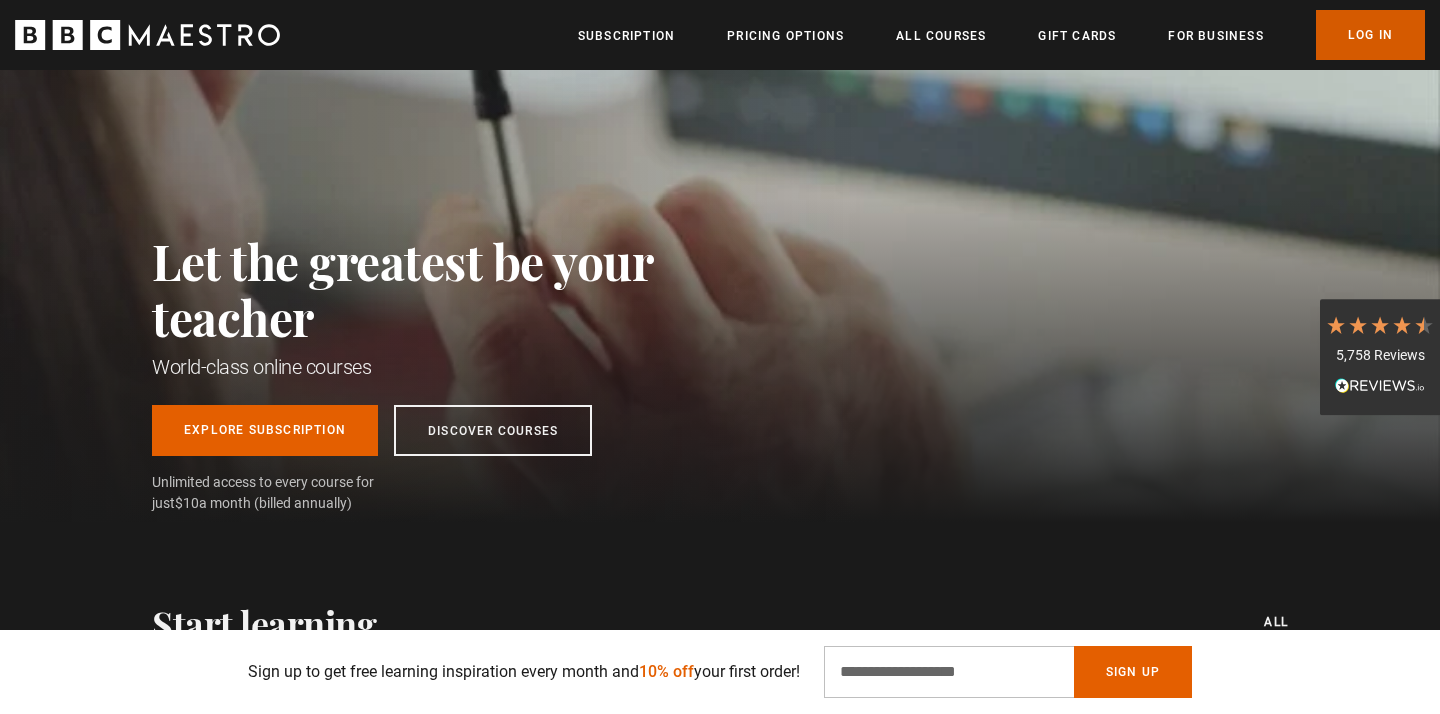 click on "Log In" at bounding box center [1370, 35] 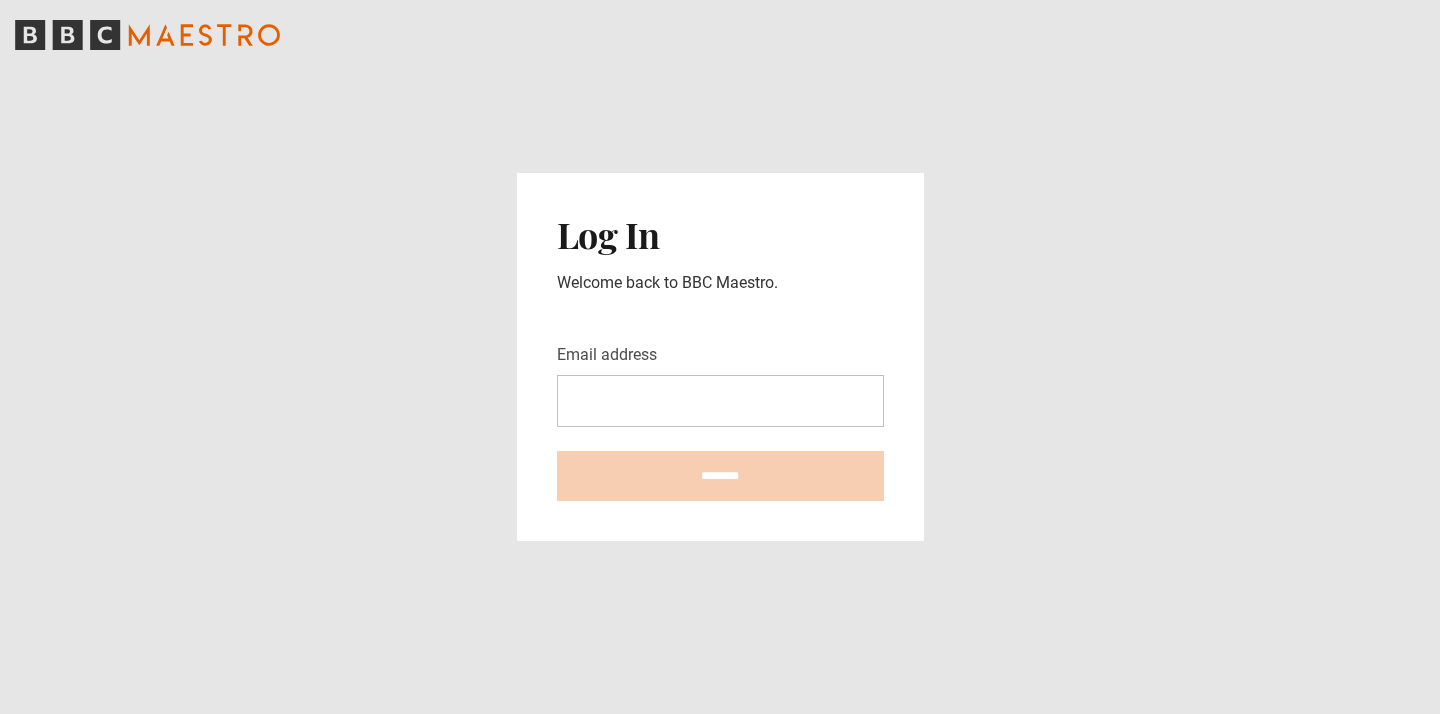 scroll, scrollTop: 0, scrollLeft: 0, axis: both 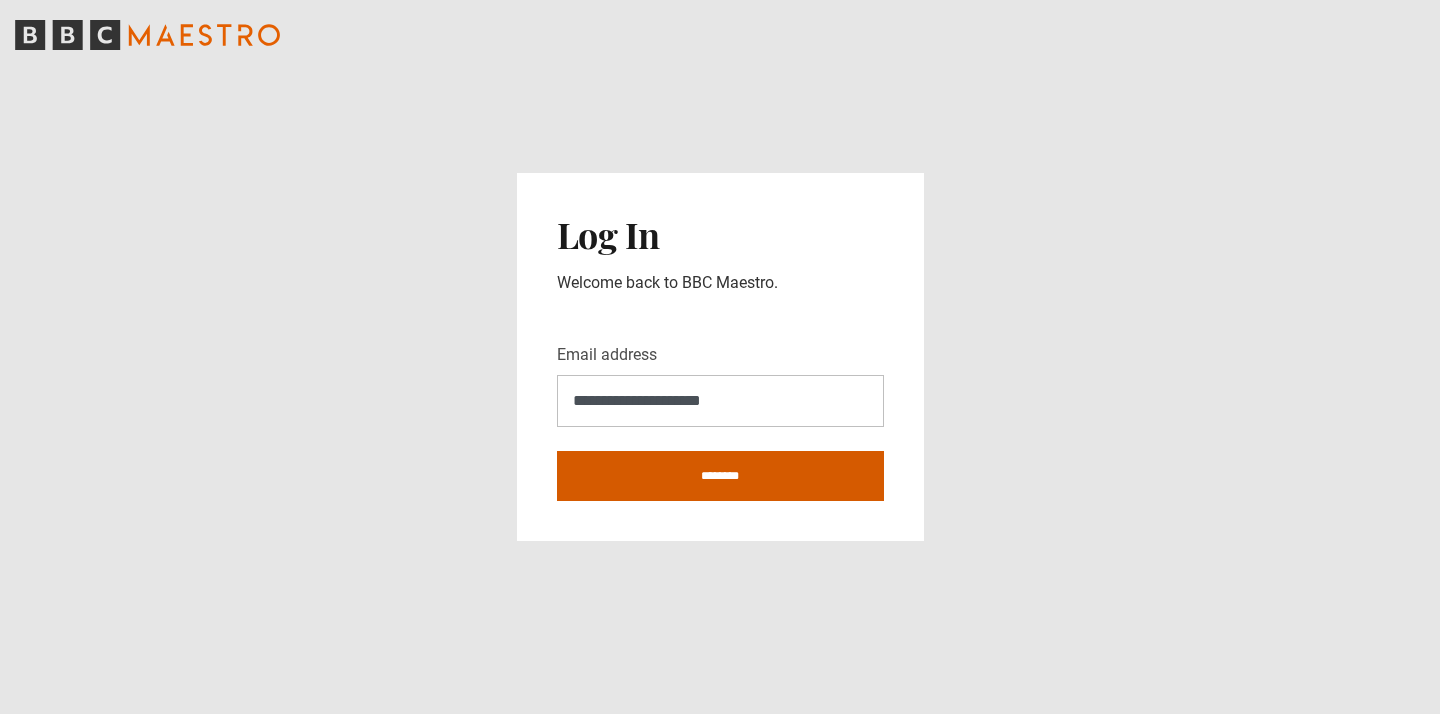 click on "********" at bounding box center (720, 476) 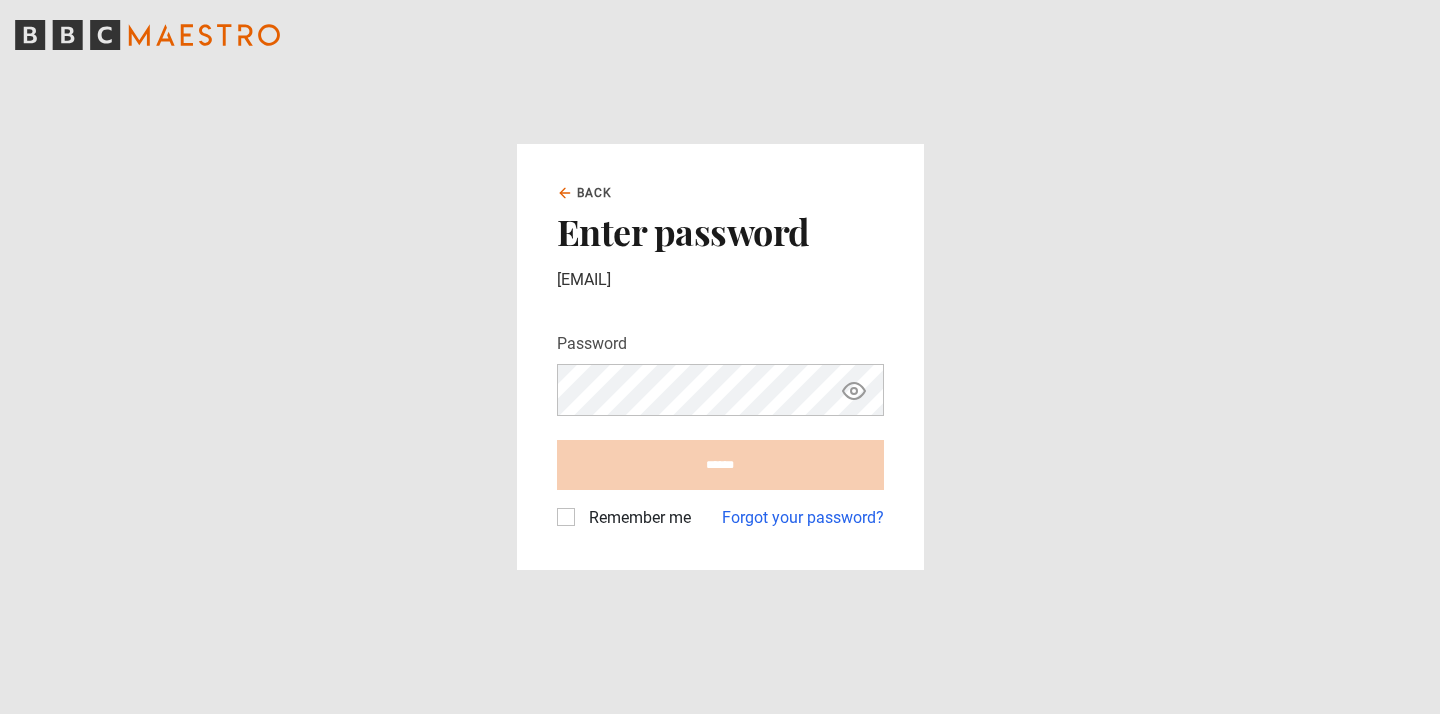 scroll, scrollTop: 0, scrollLeft: 0, axis: both 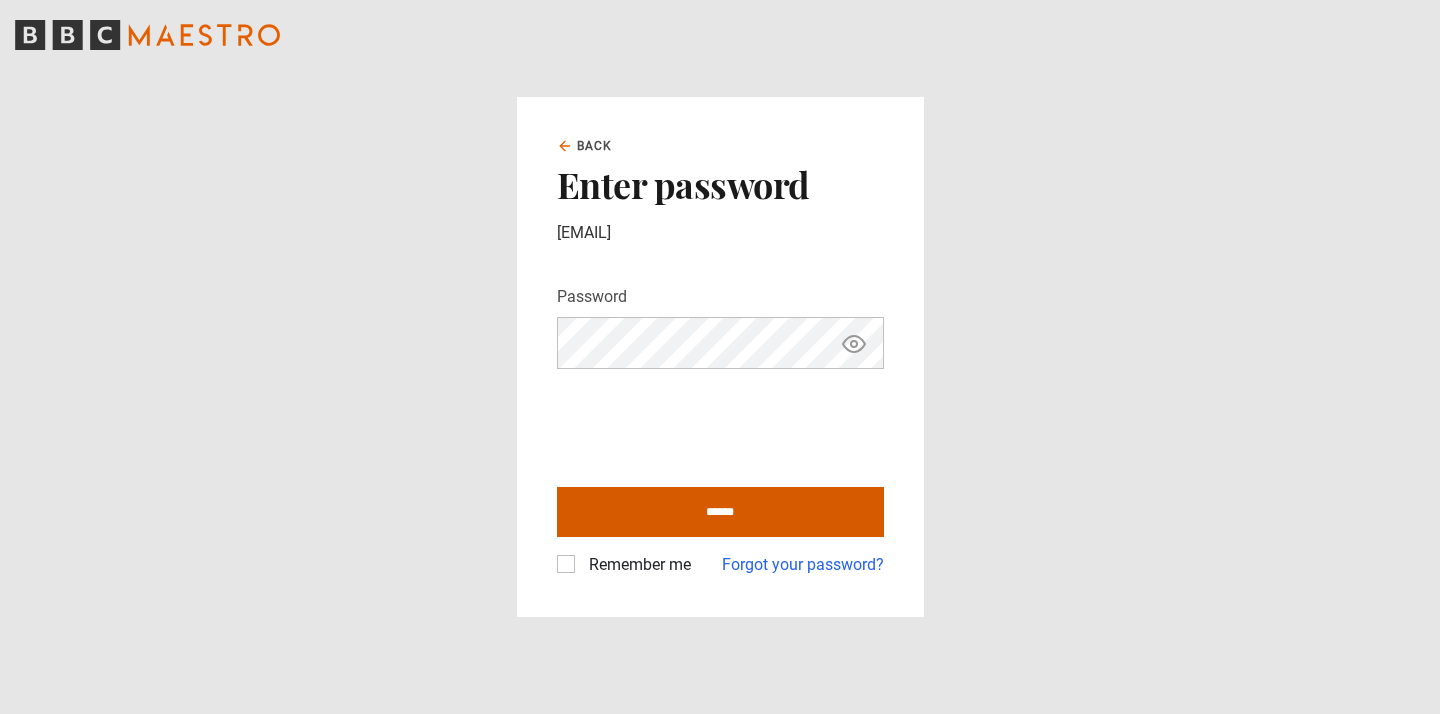 click on "******" at bounding box center (720, 512) 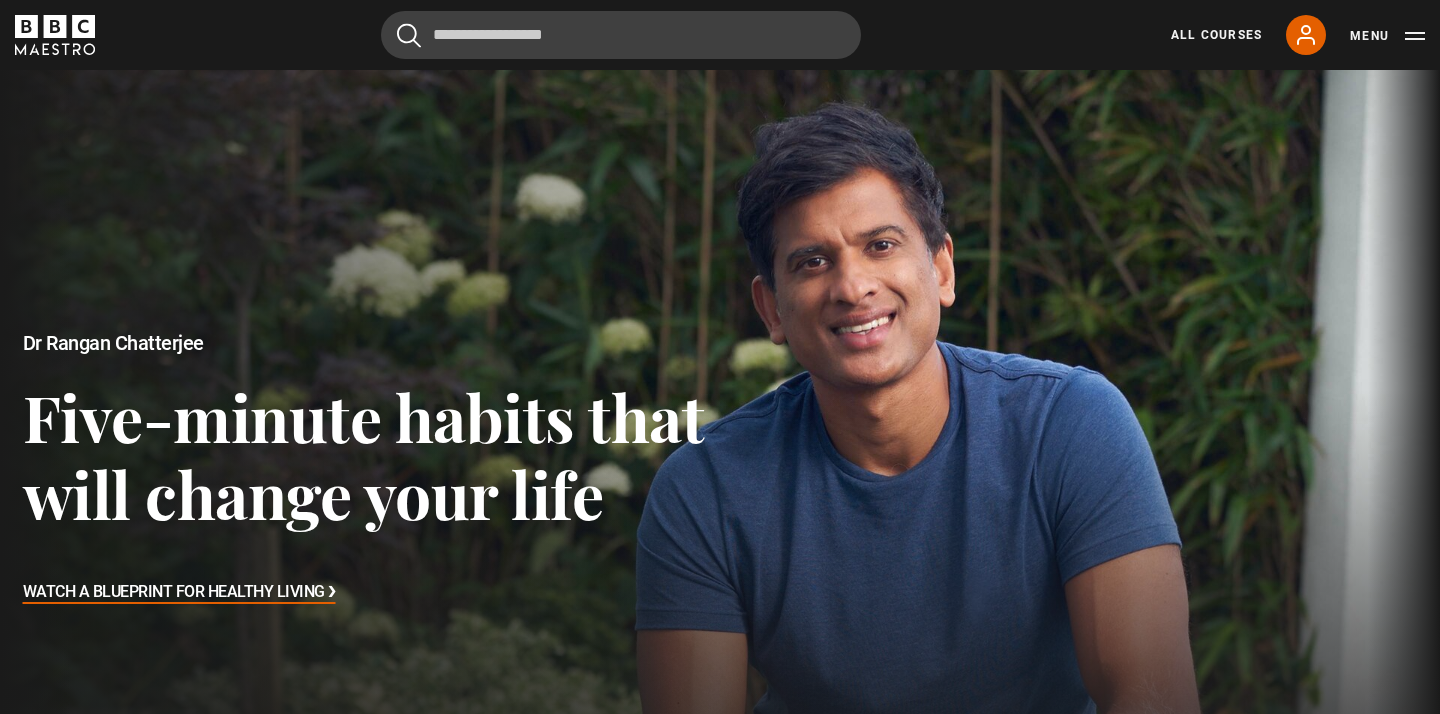 scroll, scrollTop: 0, scrollLeft: 0, axis: both 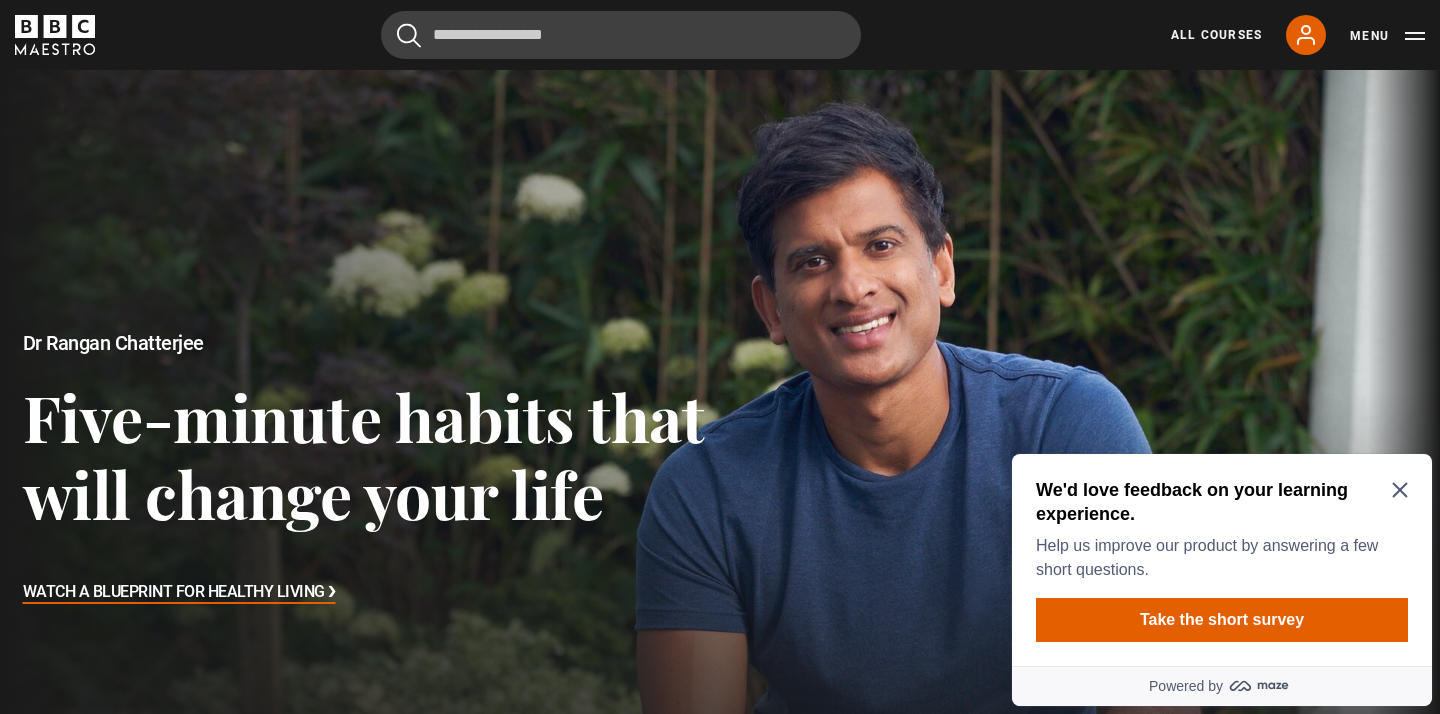 click on "We'd love feedback on your learning experience. Help us improve our product by answering a few short questions. Take the short survey" at bounding box center (1222, 560) 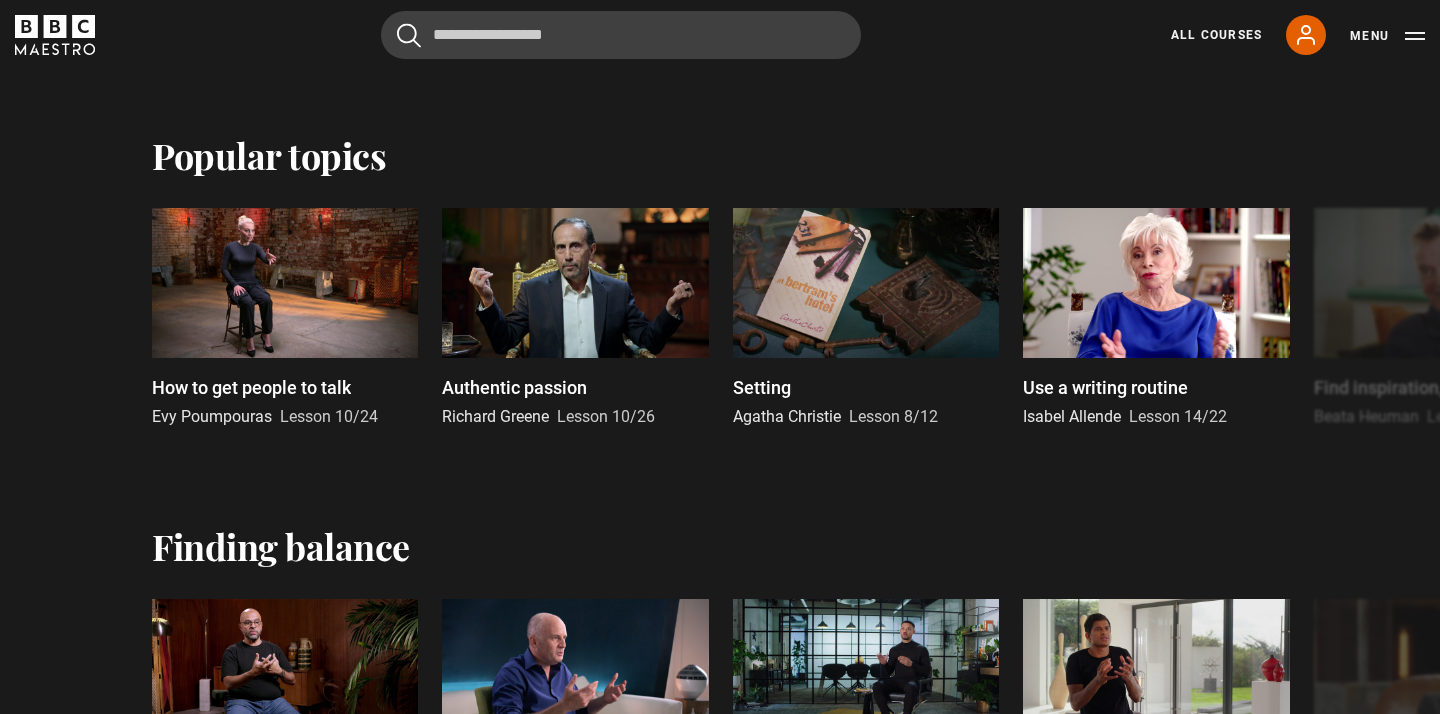 scroll, scrollTop: 1771, scrollLeft: 0, axis: vertical 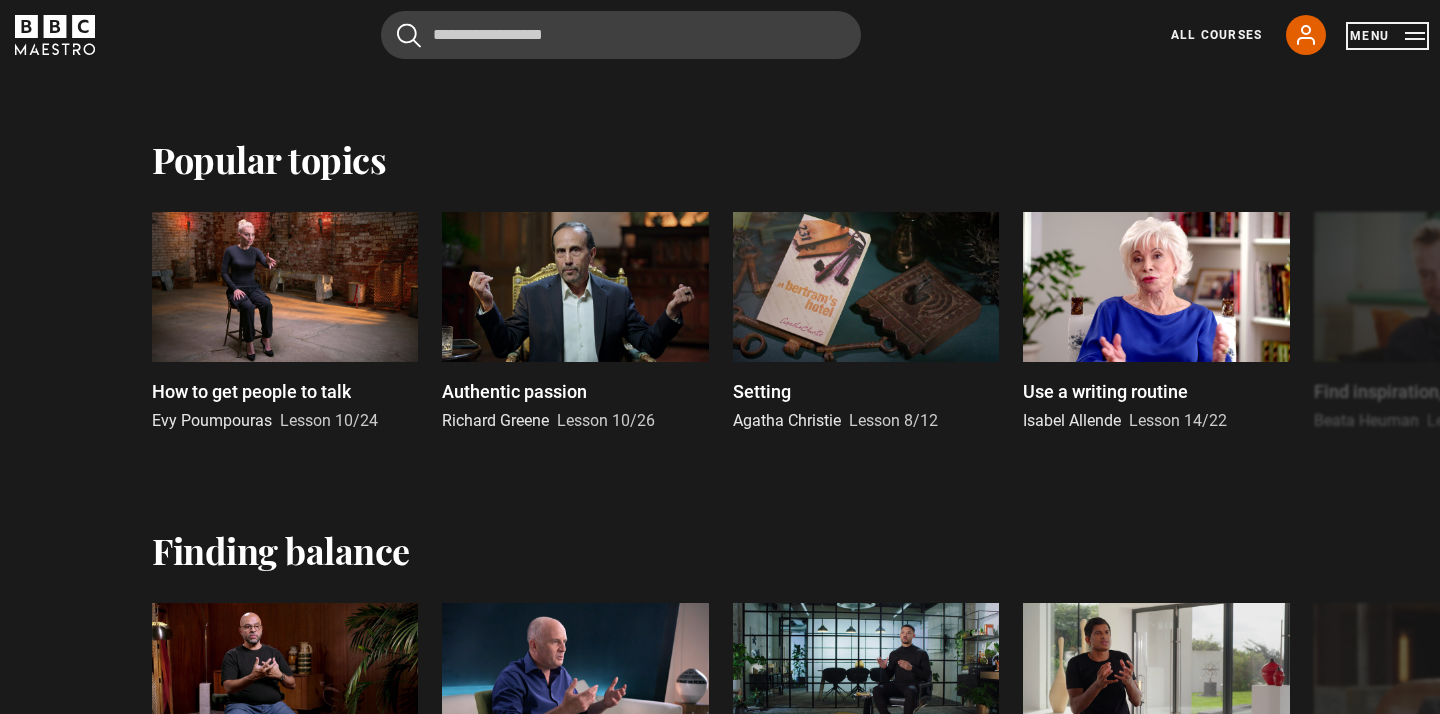click on "Menu" at bounding box center (1387, 36) 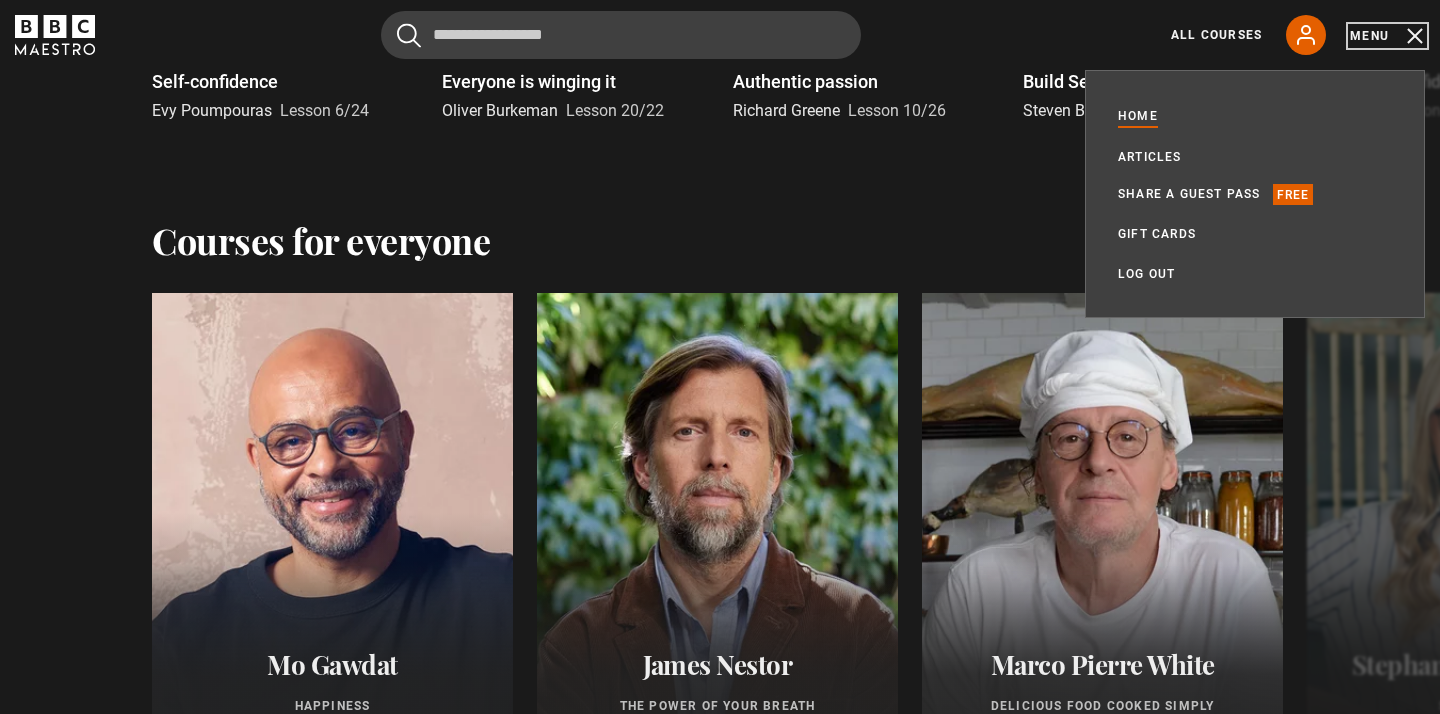 scroll, scrollTop: 4195, scrollLeft: 0, axis: vertical 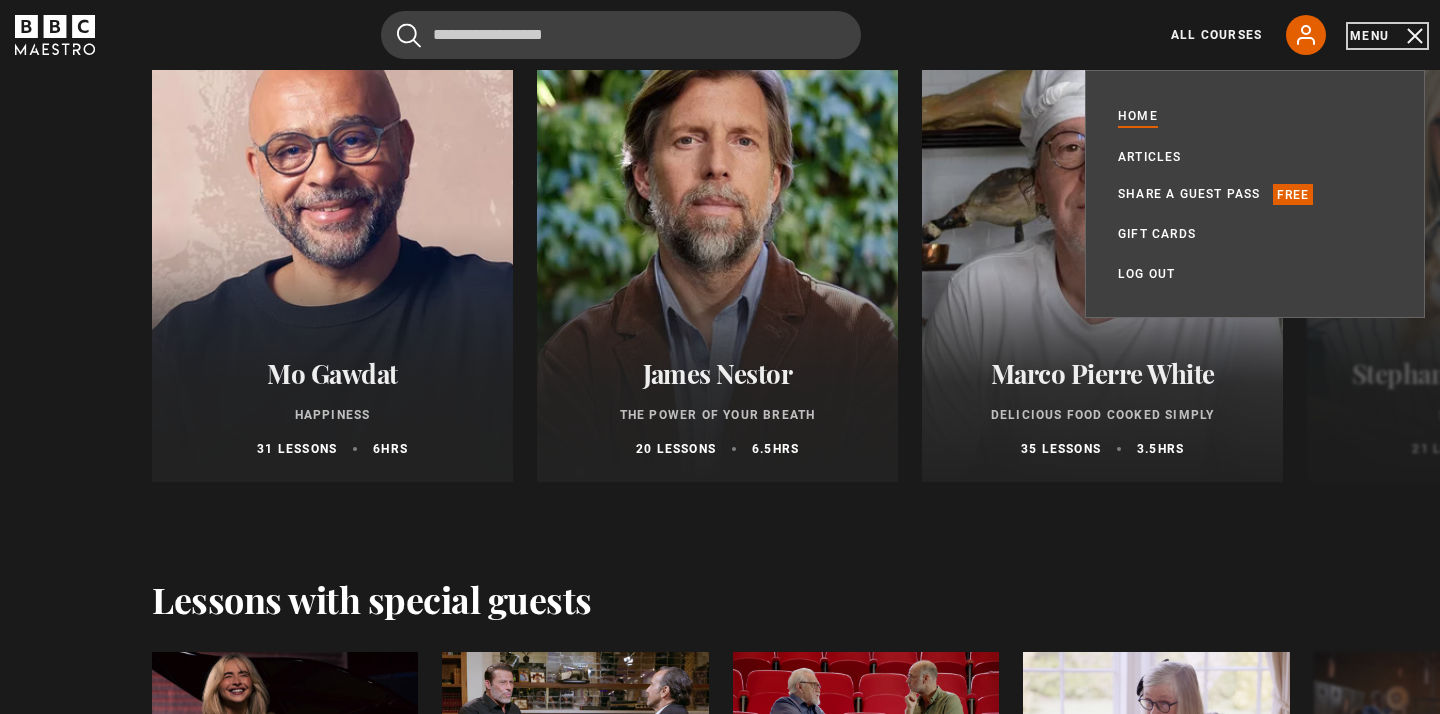 click on "Menu" at bounding box center (1387, 36) 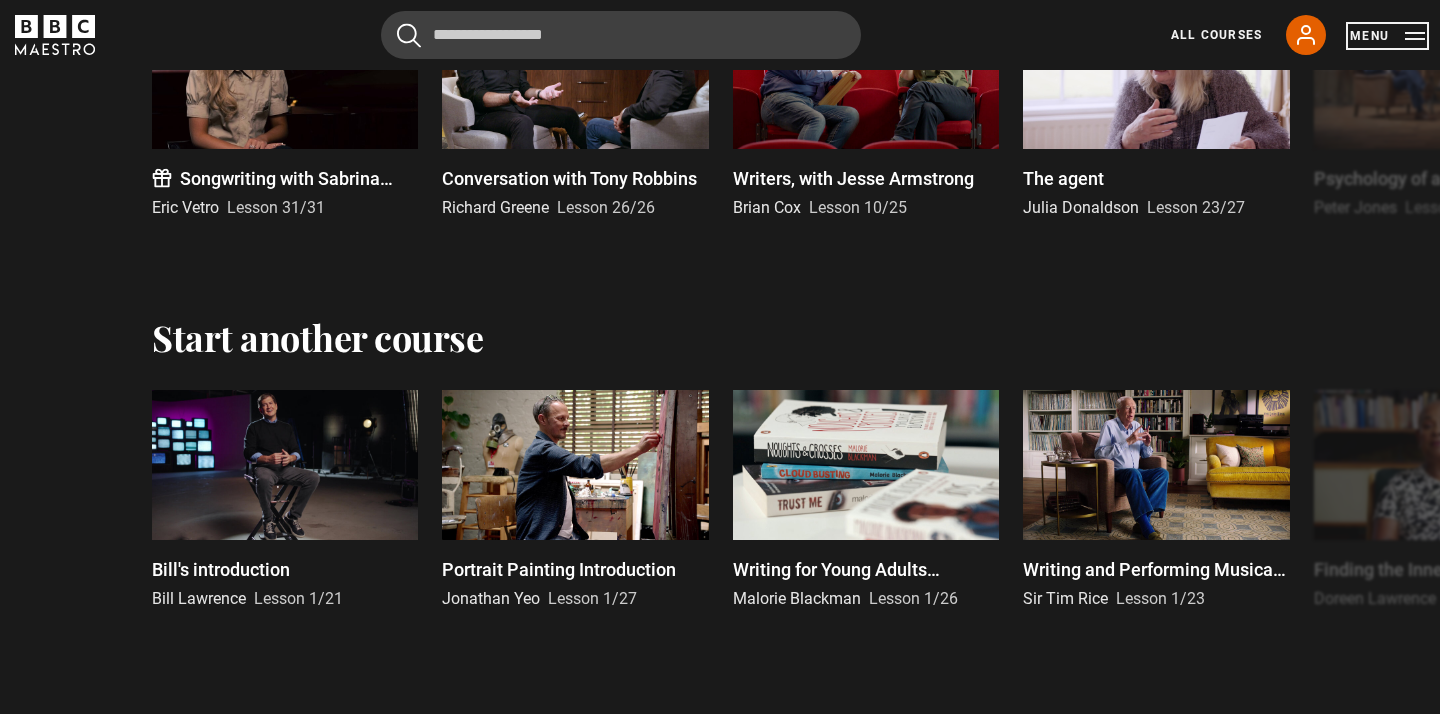 scroll, scrollTop: 4857, scrollLeft: 0, axis: vertical 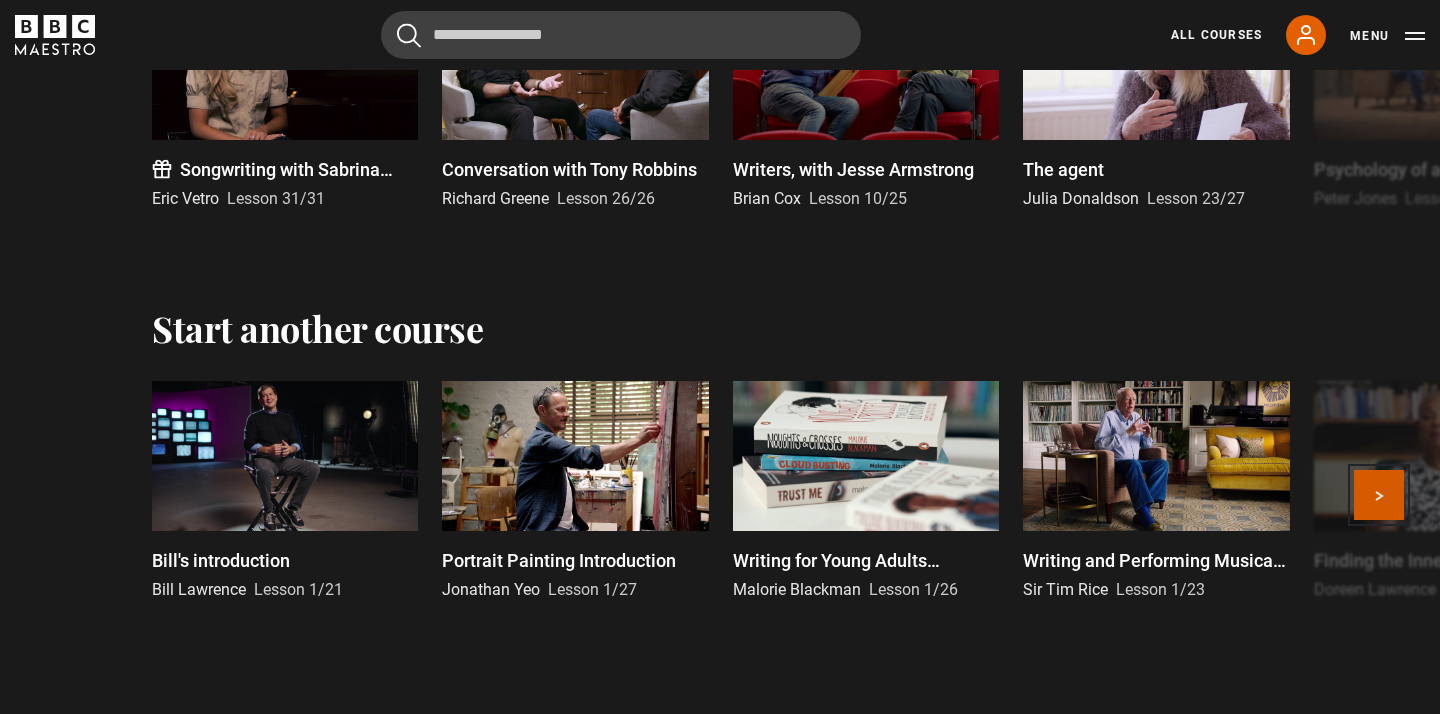 click on "Next" at bounding box center (1379, 495) 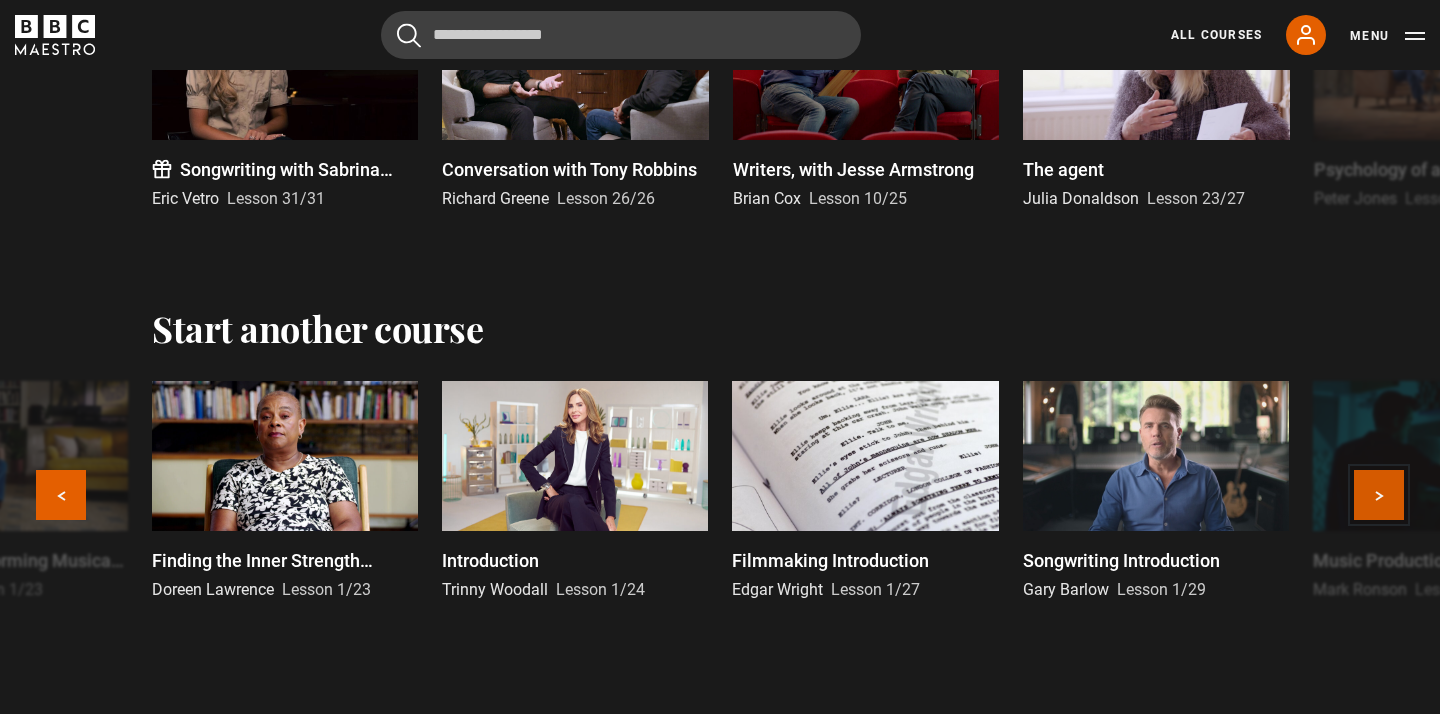 click on "Next" at bounding box center [1379, 495] 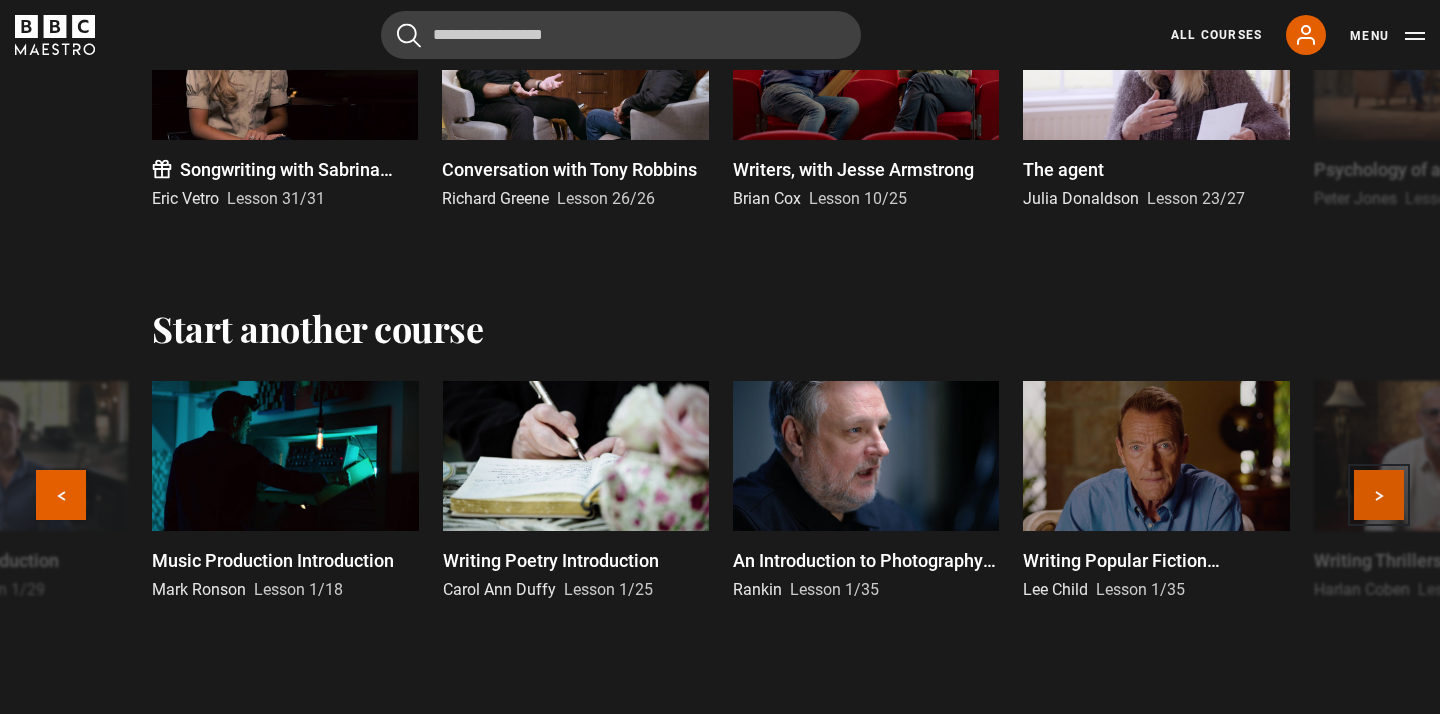click on "Next" at bounding box center [1379, 495] 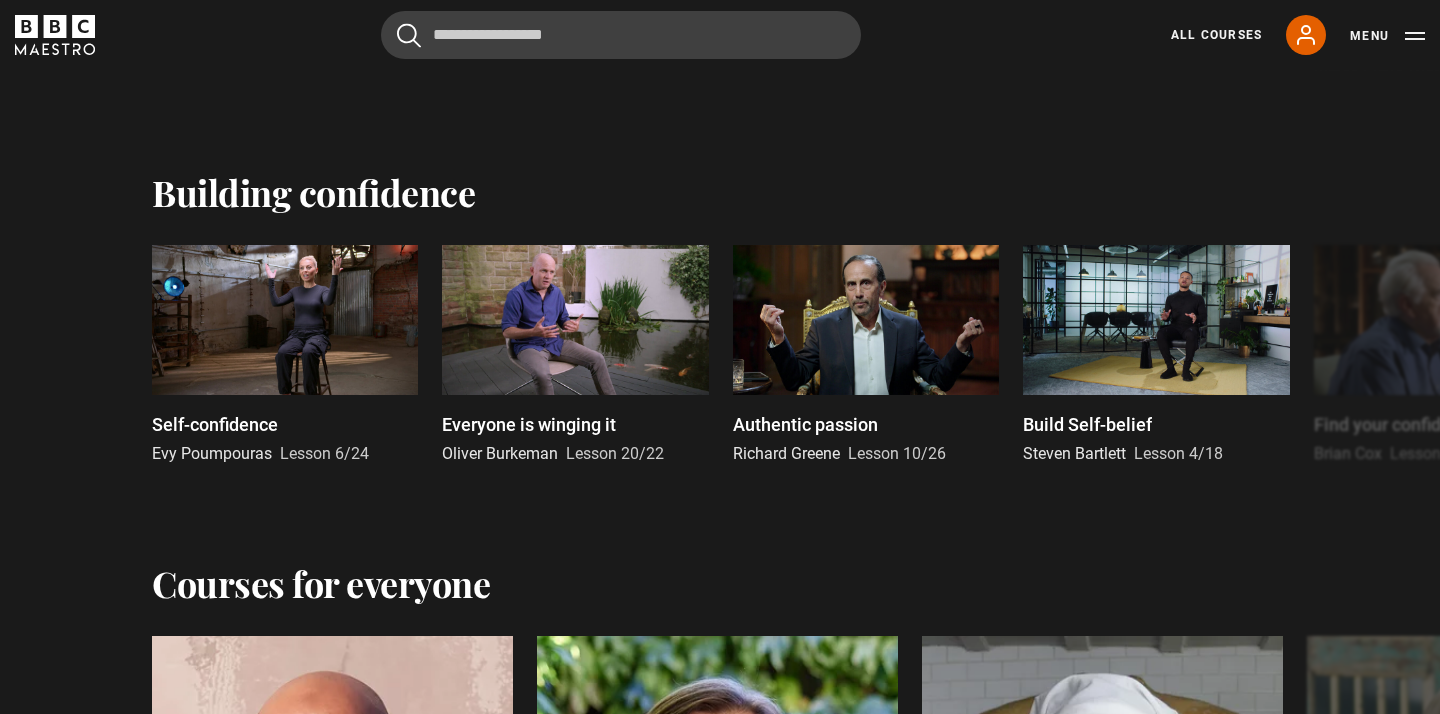 scroll, scrollTop: 3506, scrollLeft: 0, axis: vertical 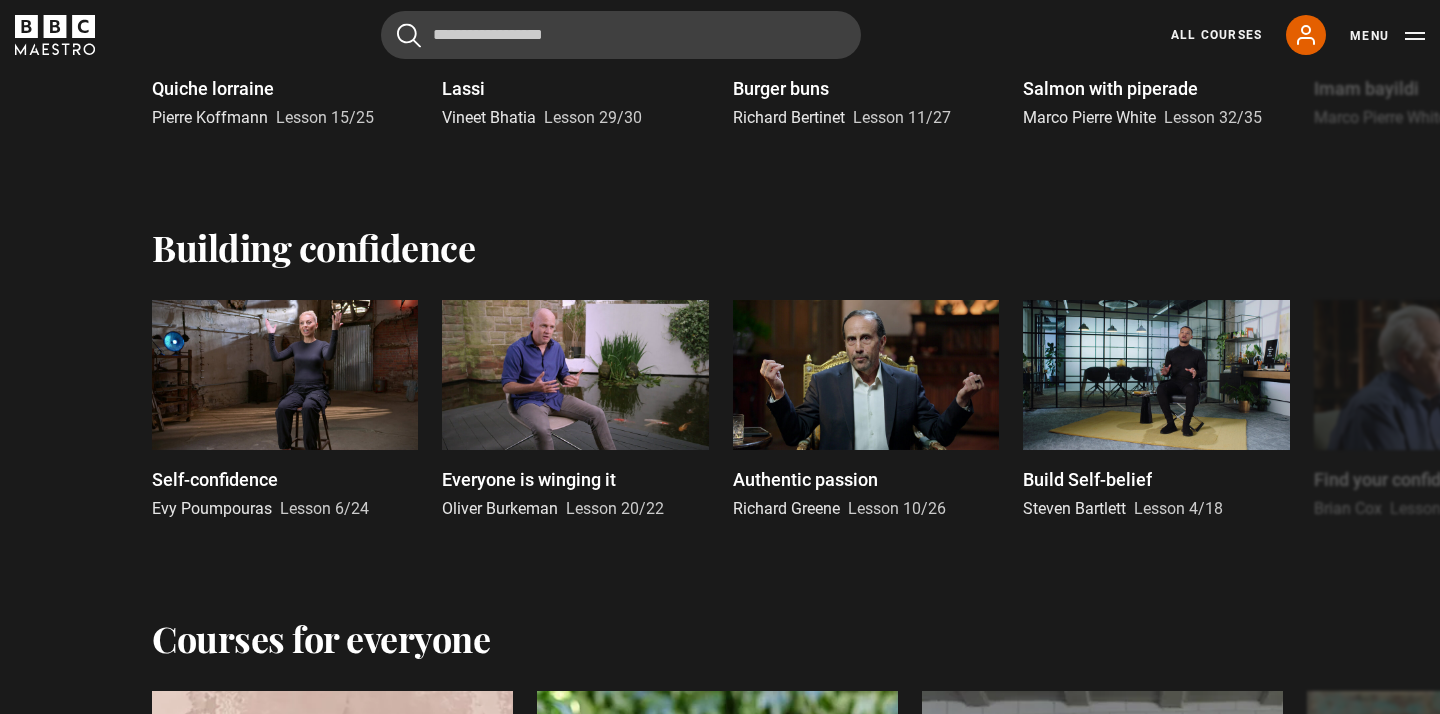 click on "All Courses
My Account
Search
Menu" at bounding box center (1286, 35) 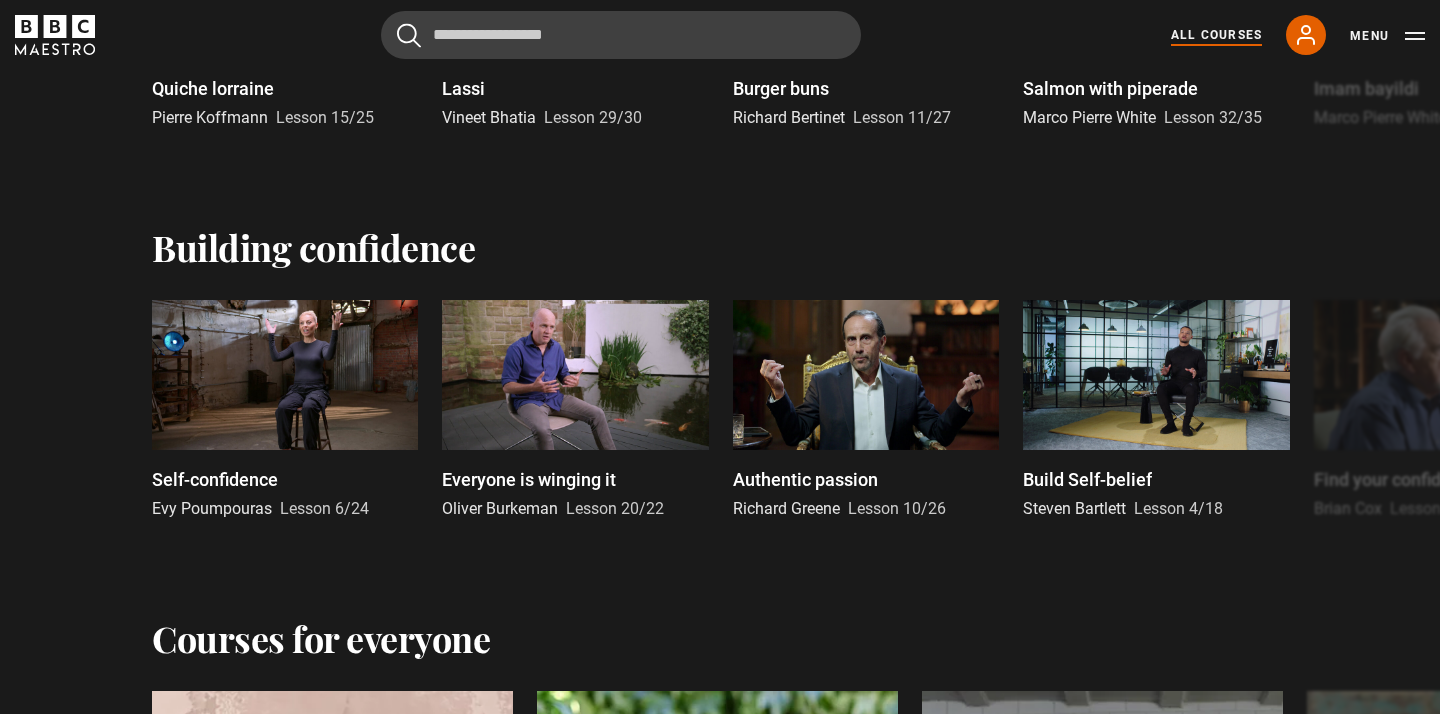 click on "All Courses" at bounding box center (1216, 35) 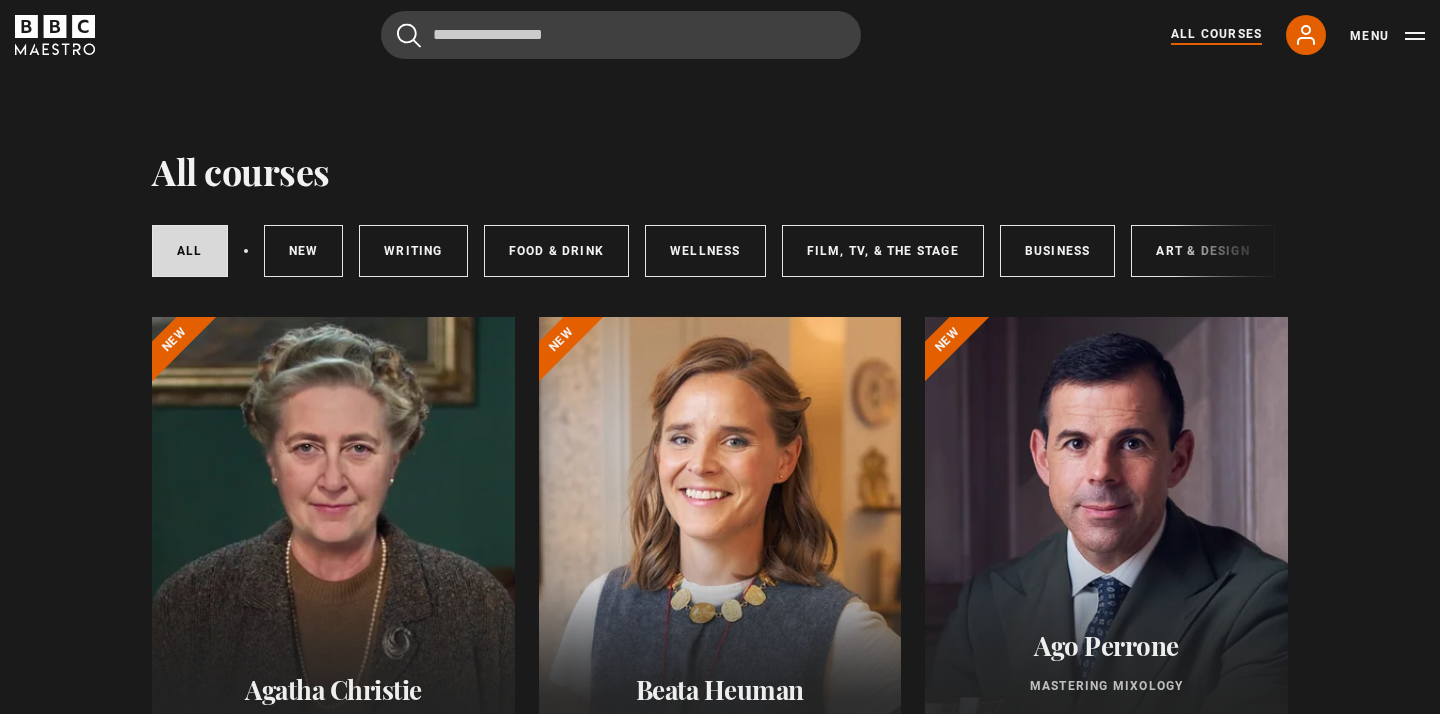 scroll, scrollTop: 0, scrollLeft: 0, axis: both 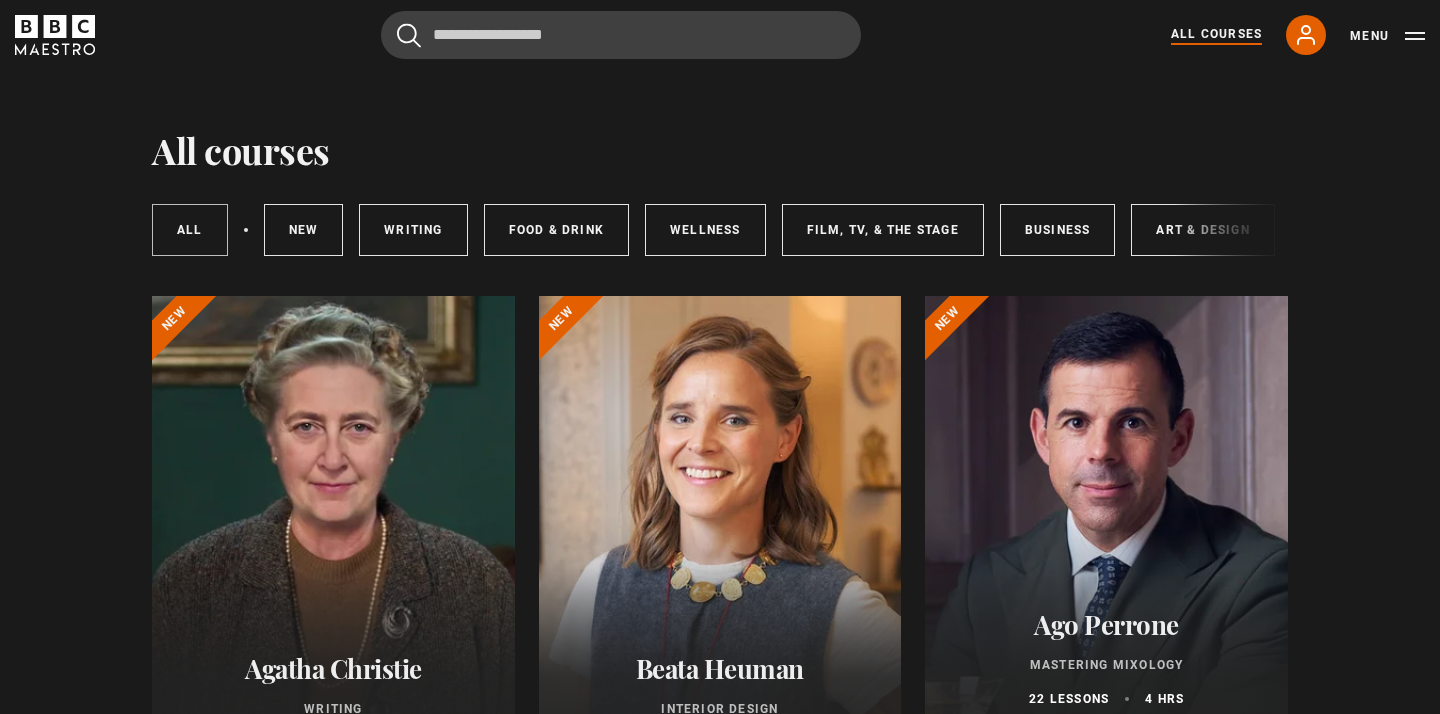 click on "All courses" at bounding box center [190, 230] 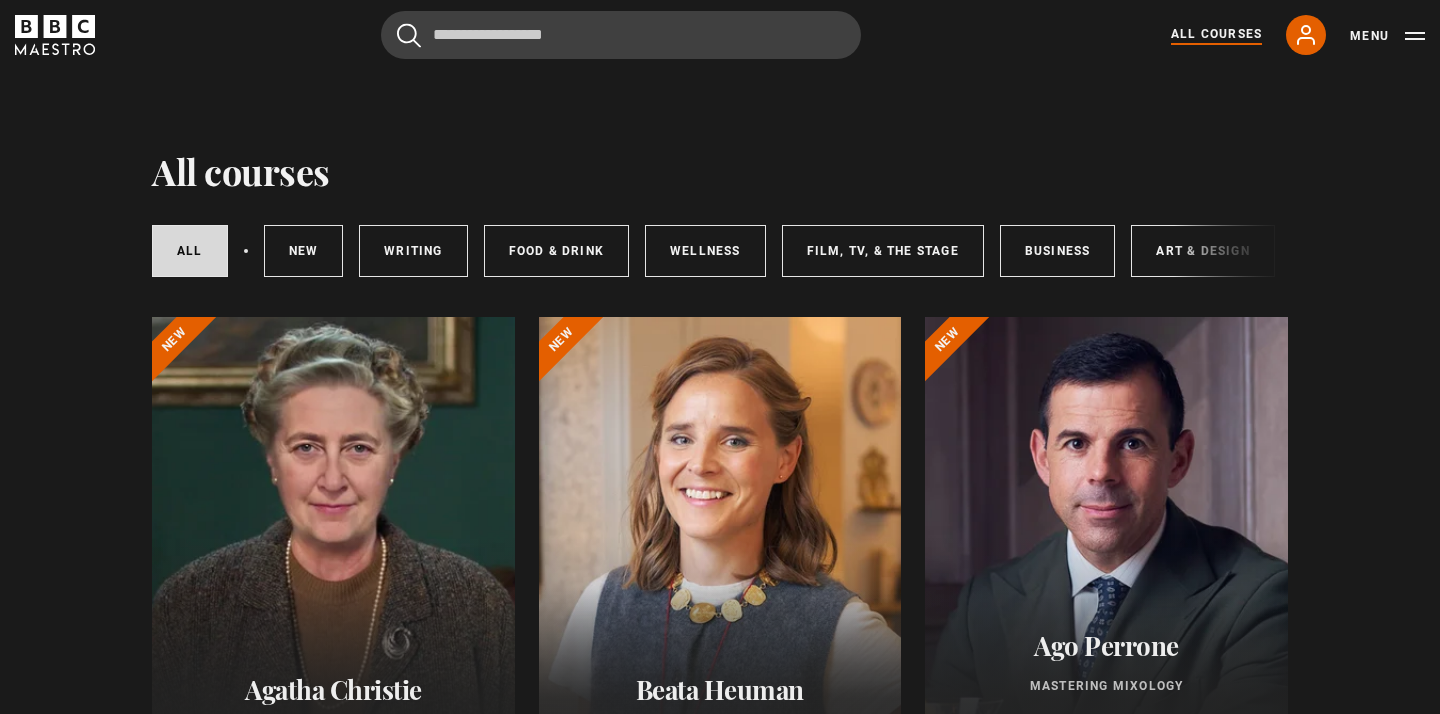 scroll, scrollTop: 0, scrollLeft: 0, axis: both 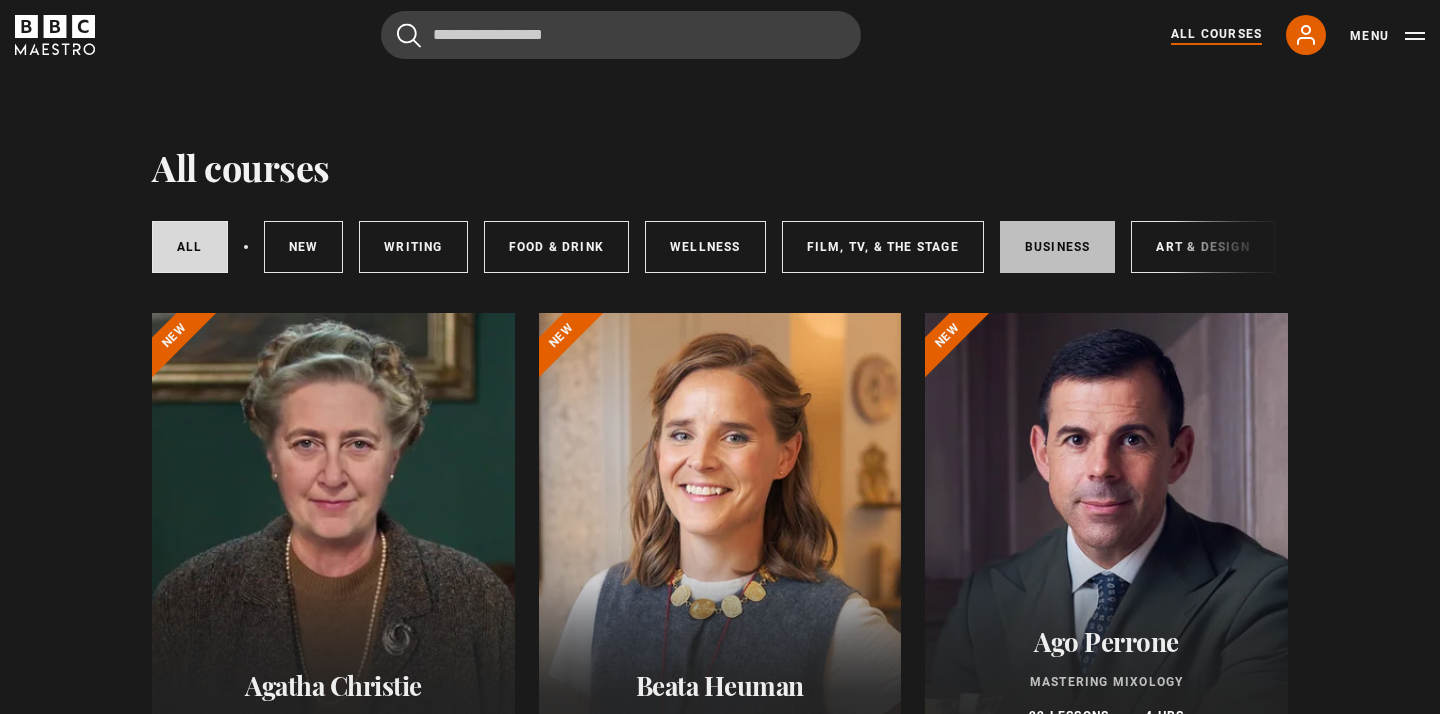 click on "Business" at bounding box center (1058, 247) 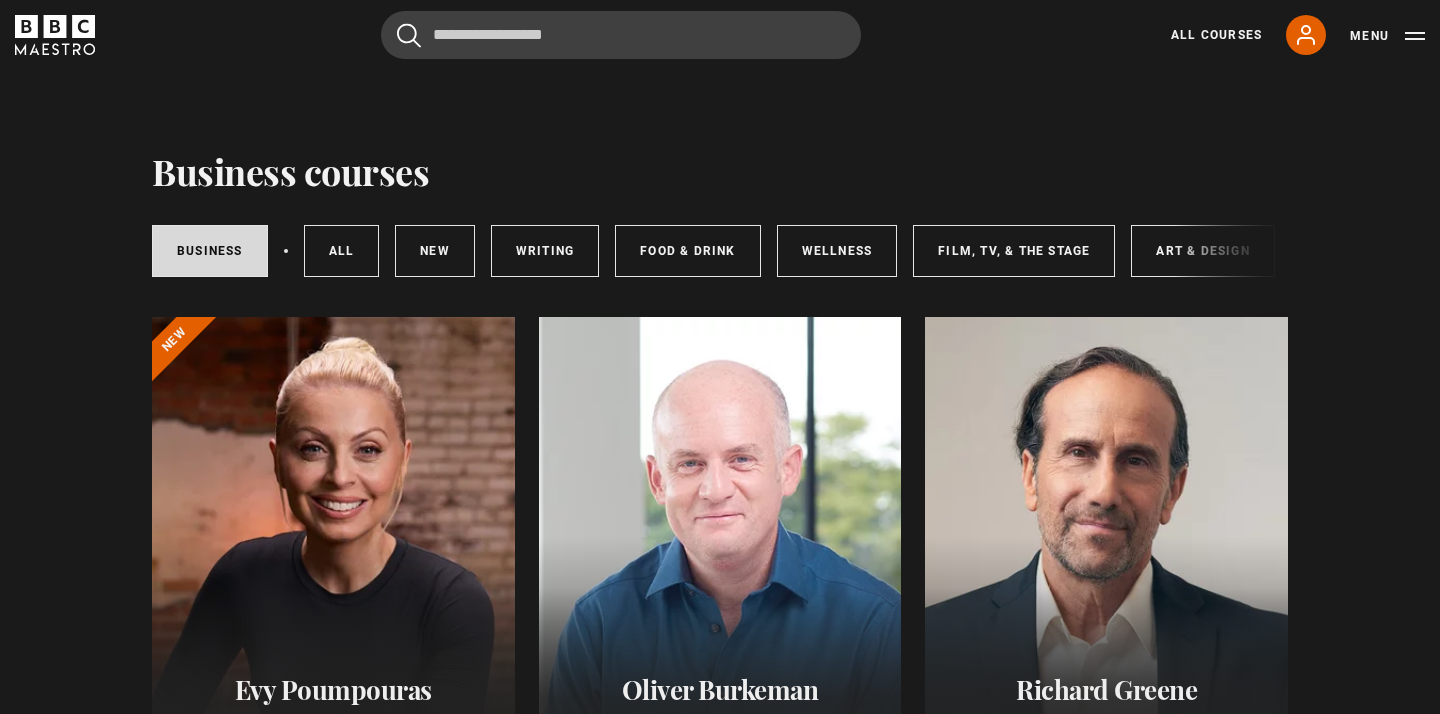 scroll, scrollTop: 0, scrollLeft: 0, axis: both 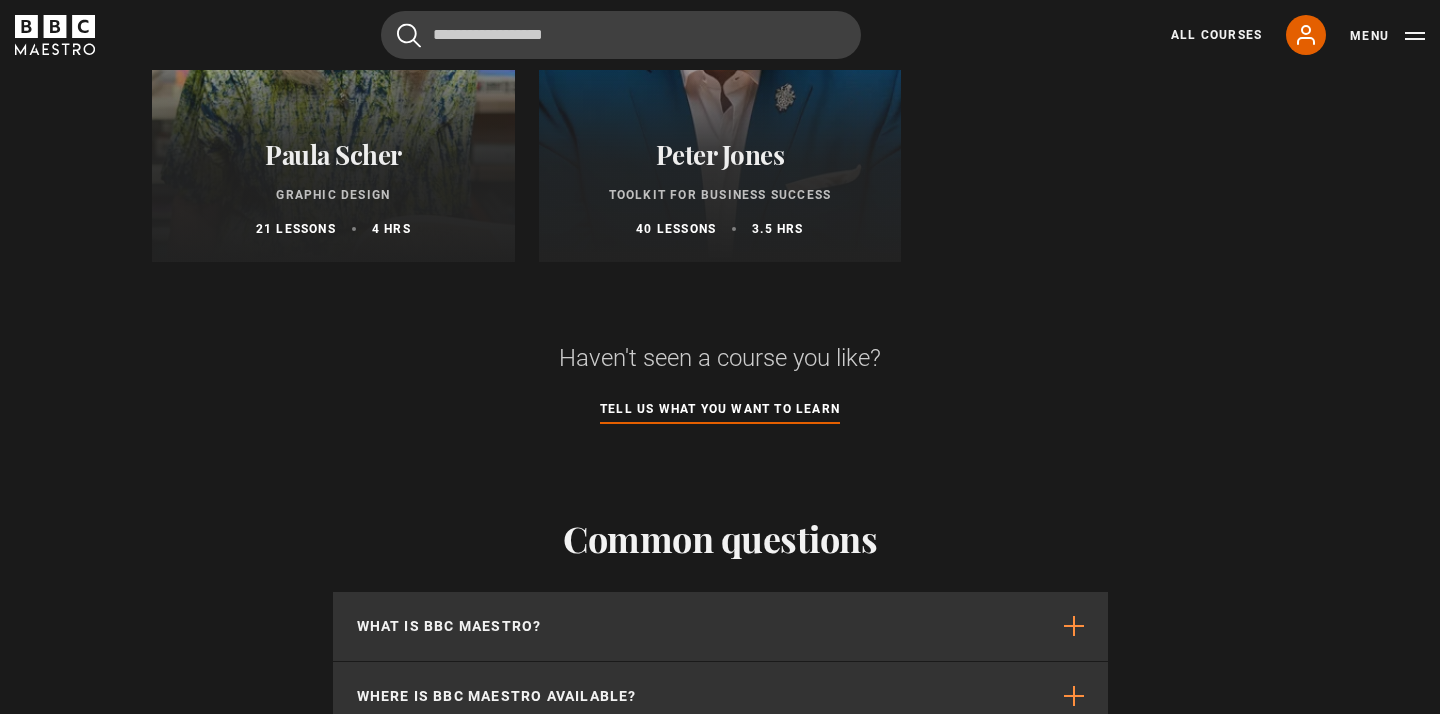 click on "Haven't seen a course you like?
Tell us what you want to learn" at bounding box center [720, 389] 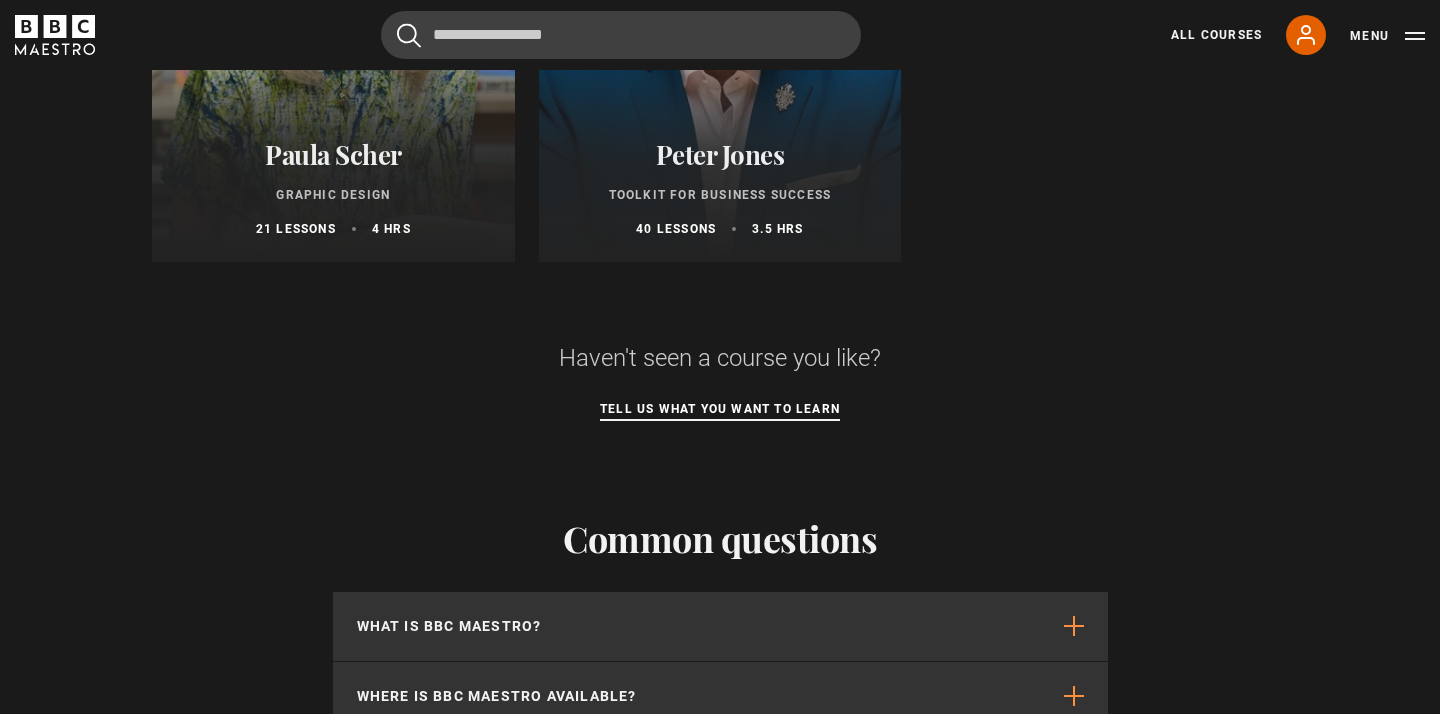 click on "Tell us what you want to learn" at bounding box center (720, 410) 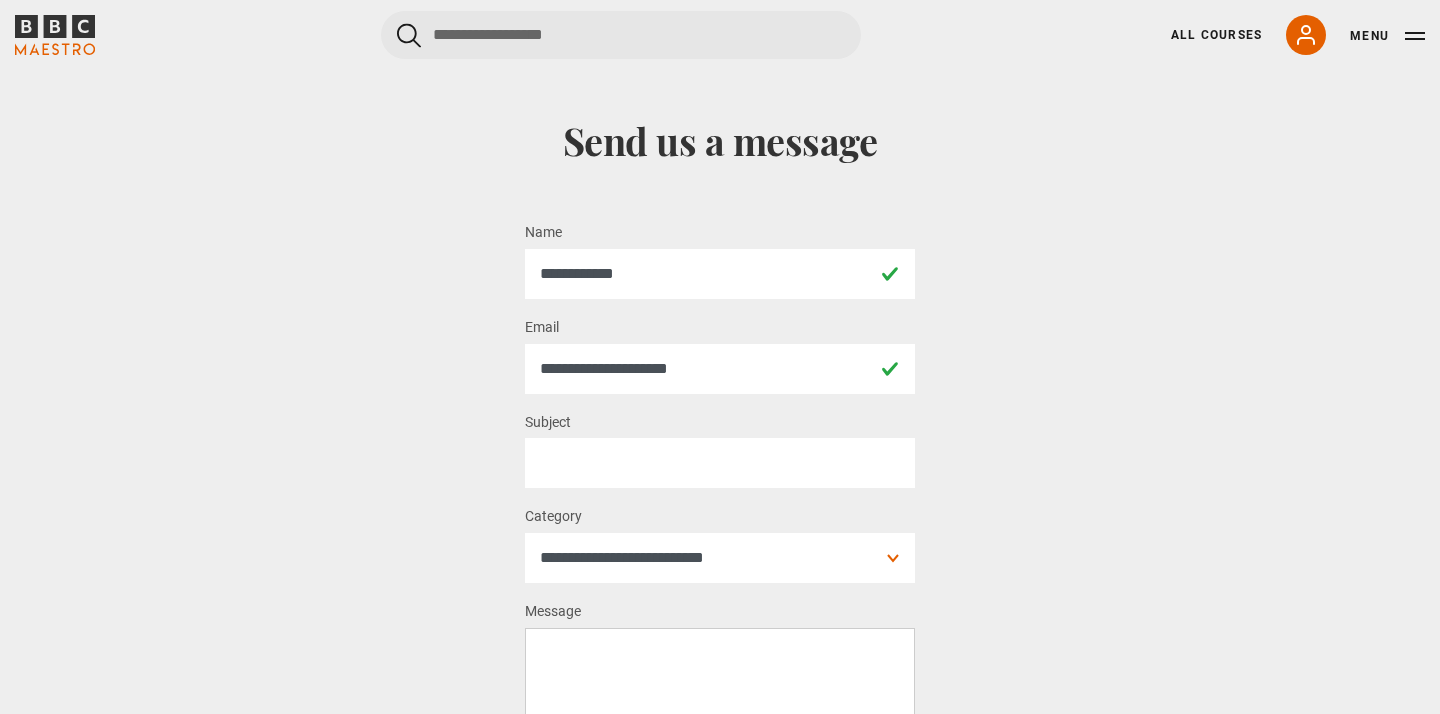 scroll, scrollTop: 0, scrollLeft: 0, axis: both 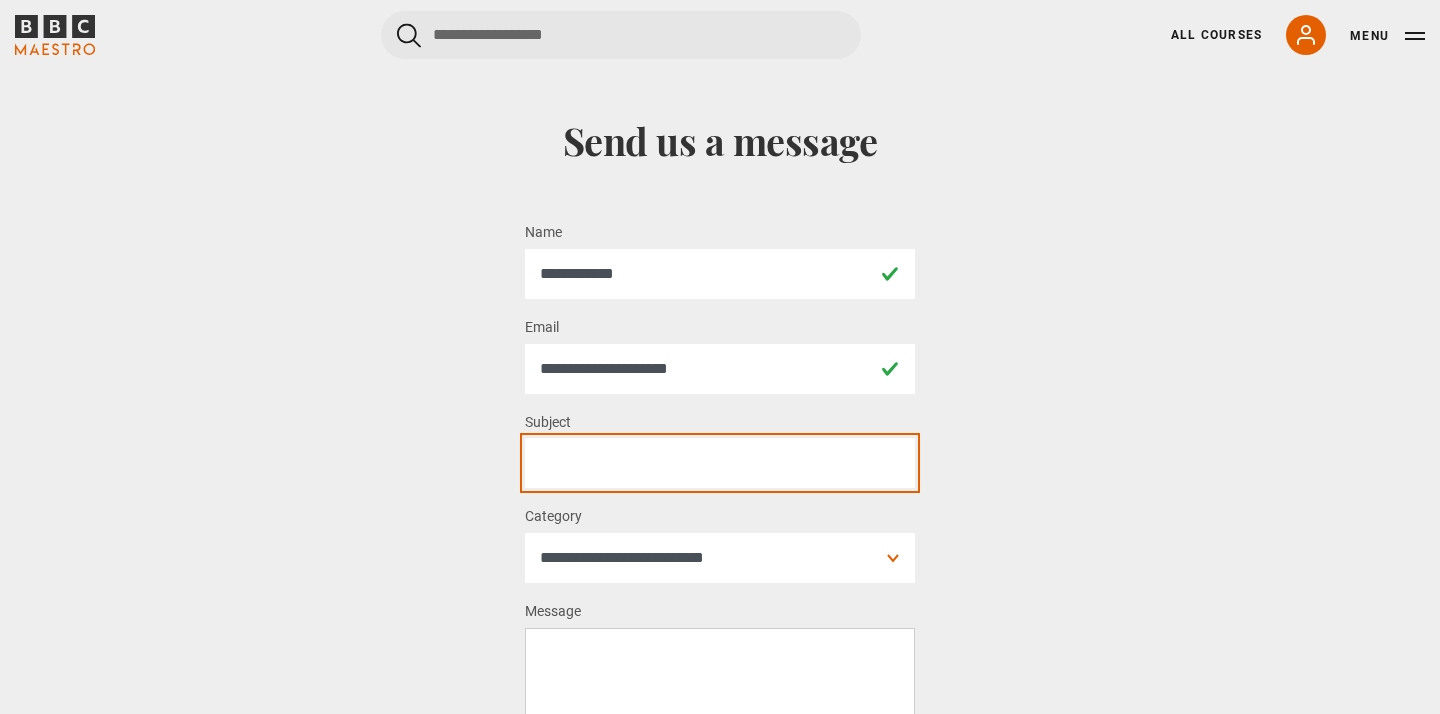 click on "Subject  *" at bounding box center (720, 463) 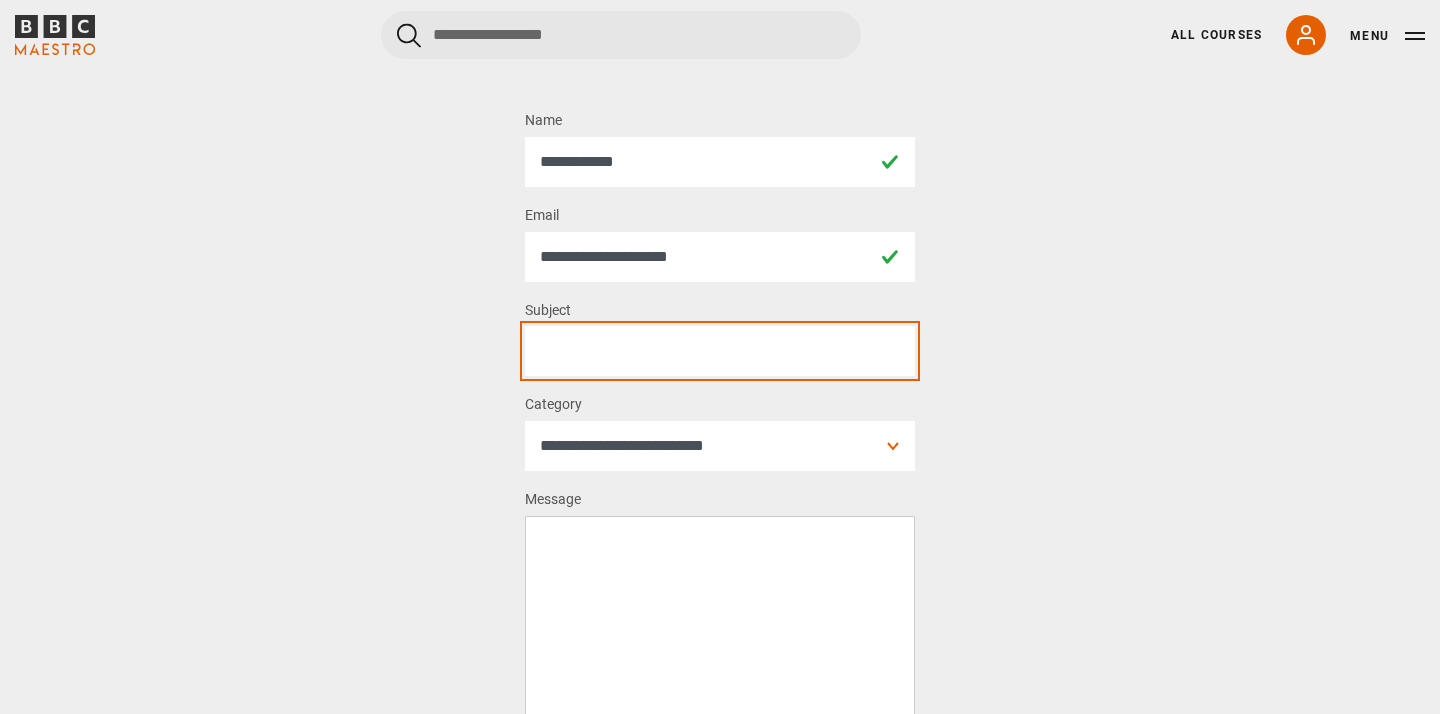 scroll, scrollTop: 125, scrollLeft: 0, axis: vertical 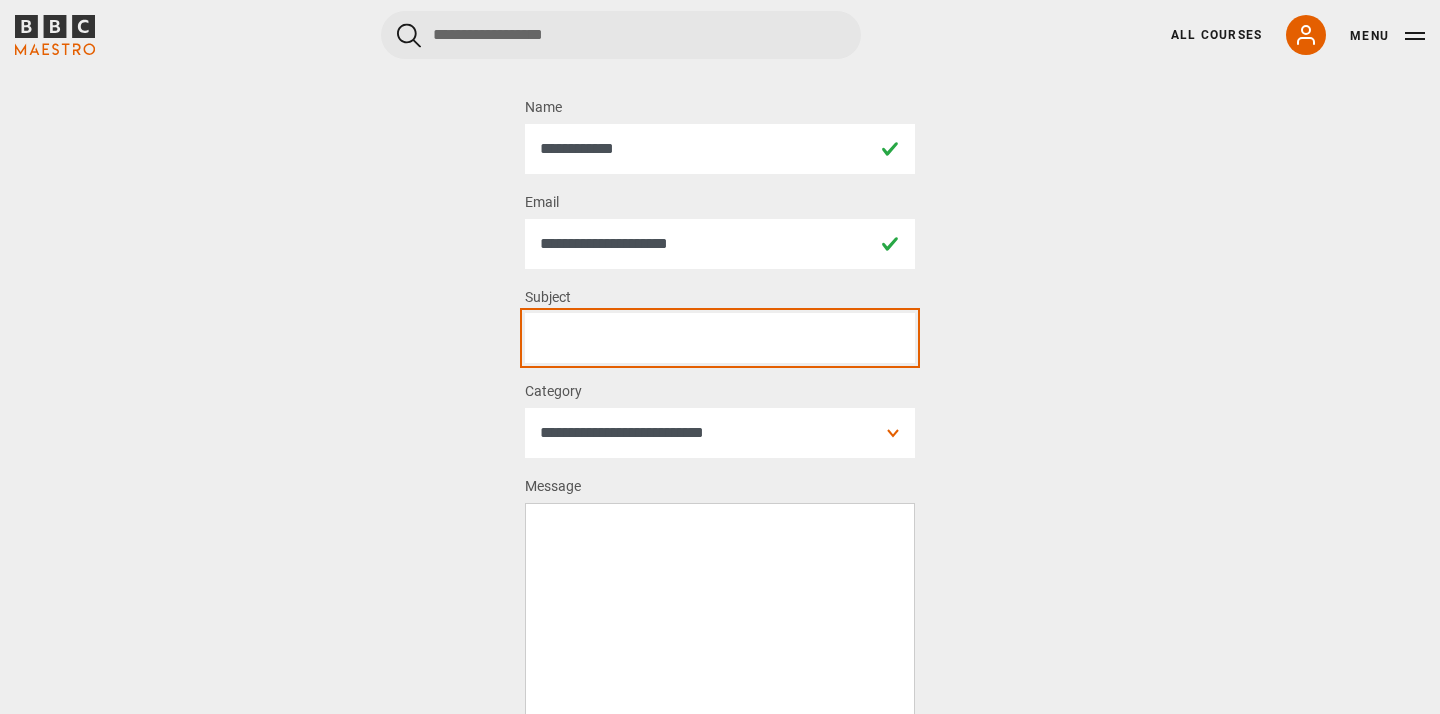 click on "Subject  *" at bounding box center (720, 338) 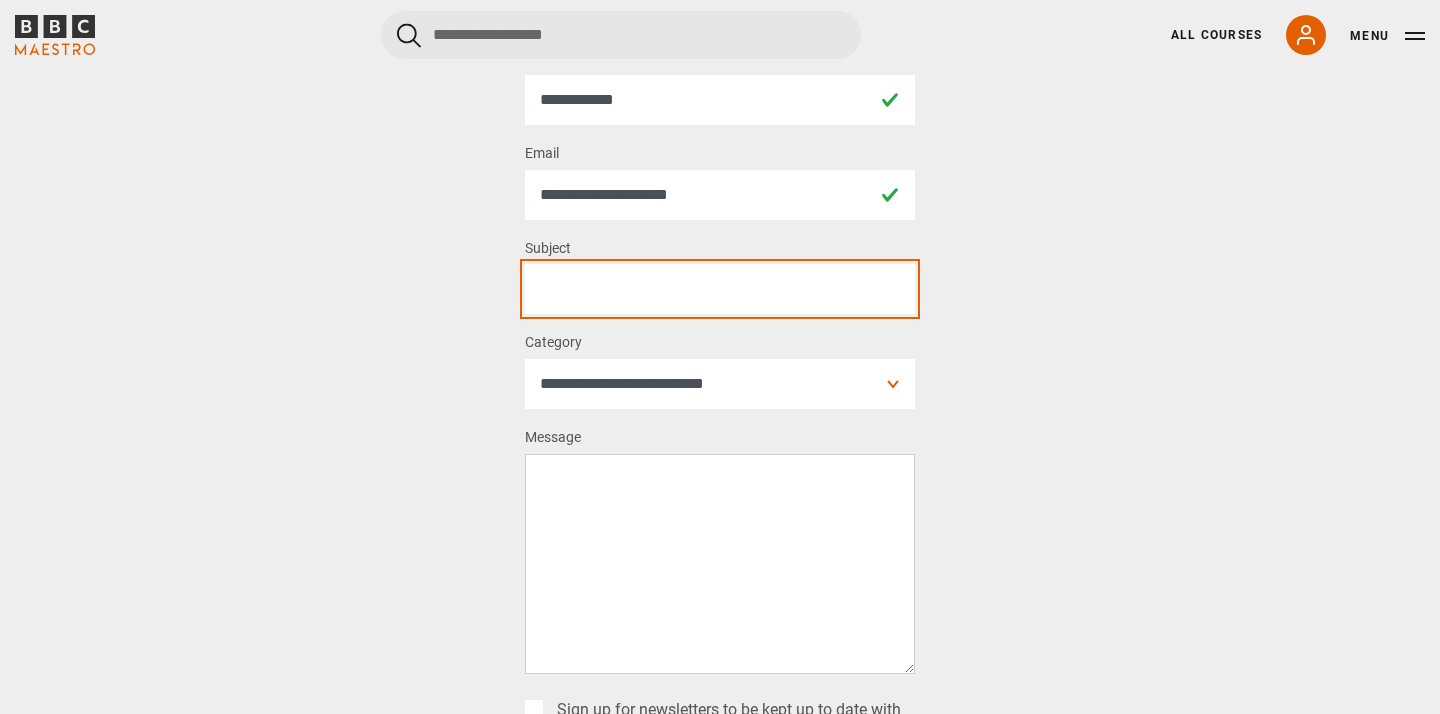 scroll, scrollTop: 186, scrollLeft: 0, axis: vertical 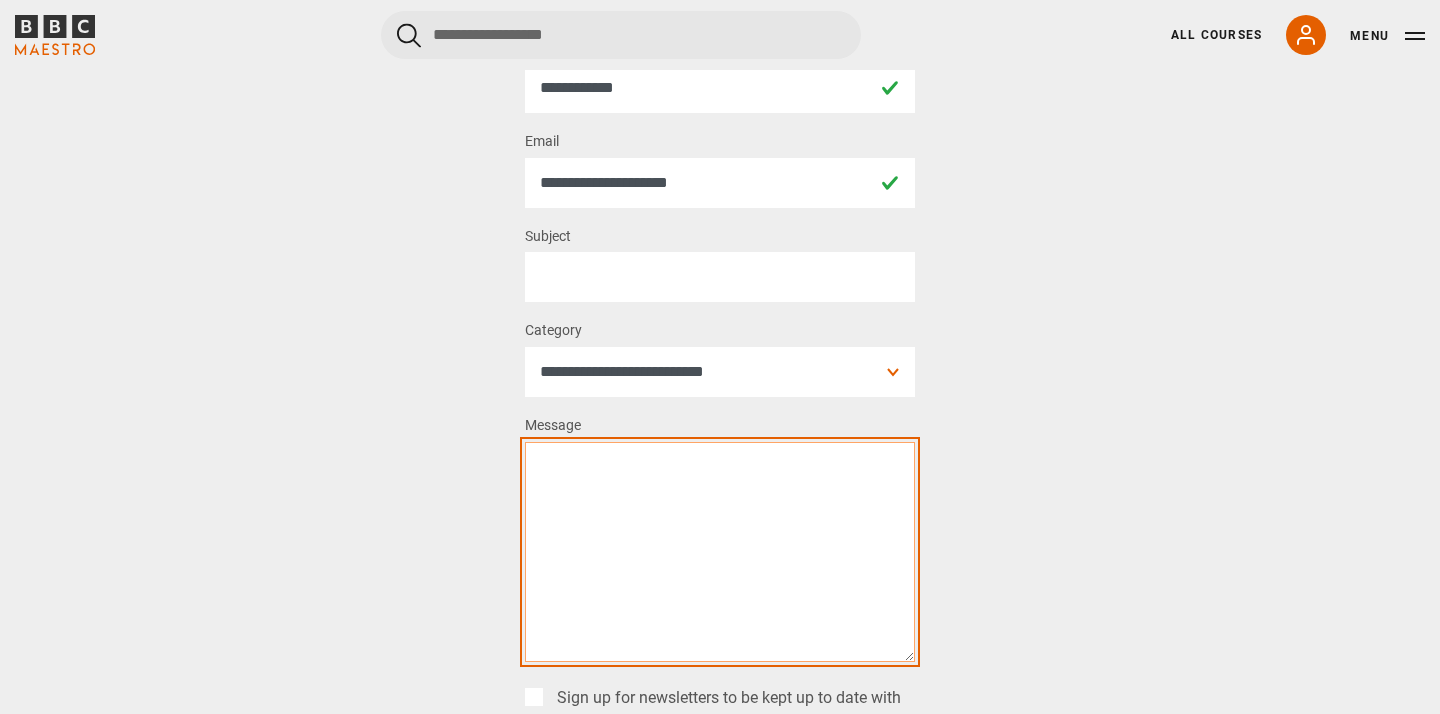 click on "Message  *" at bounding box center [720, 552] 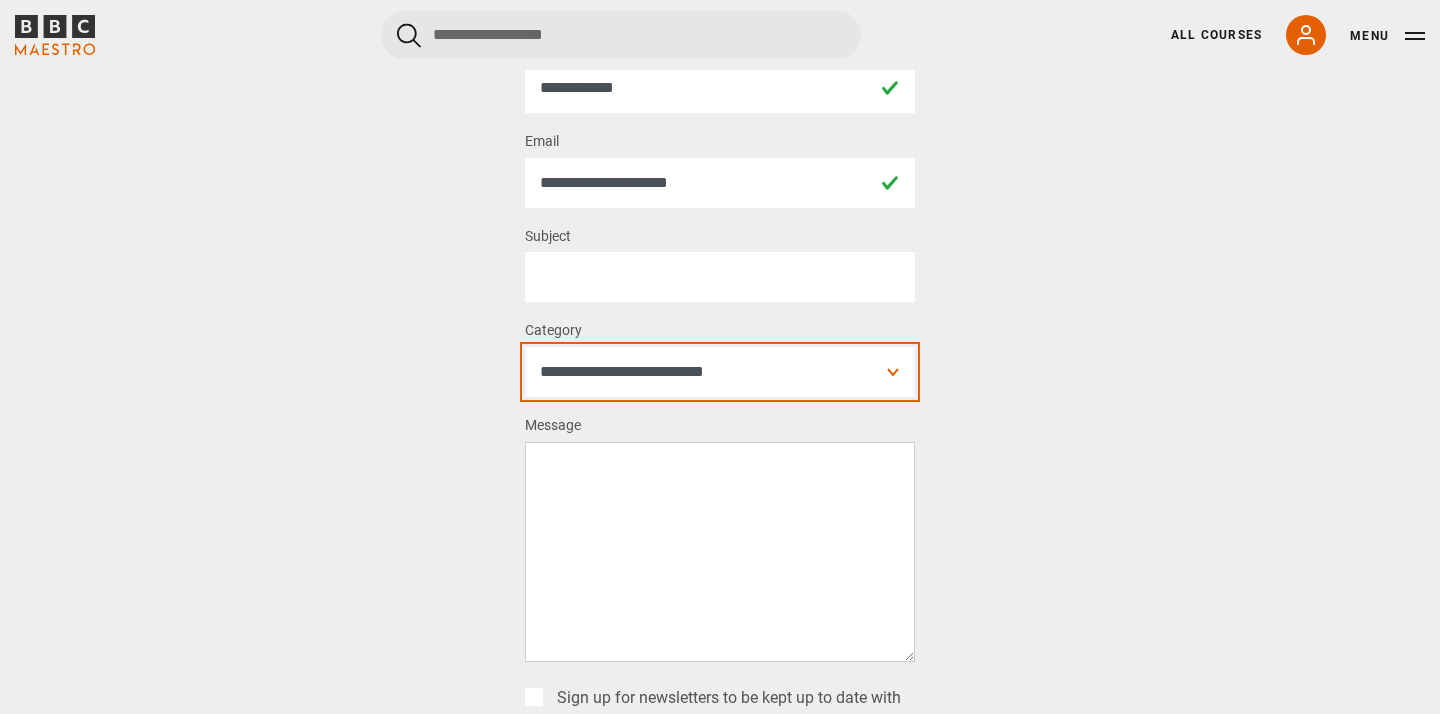 click on "**********" at bounding box center (720, 372) 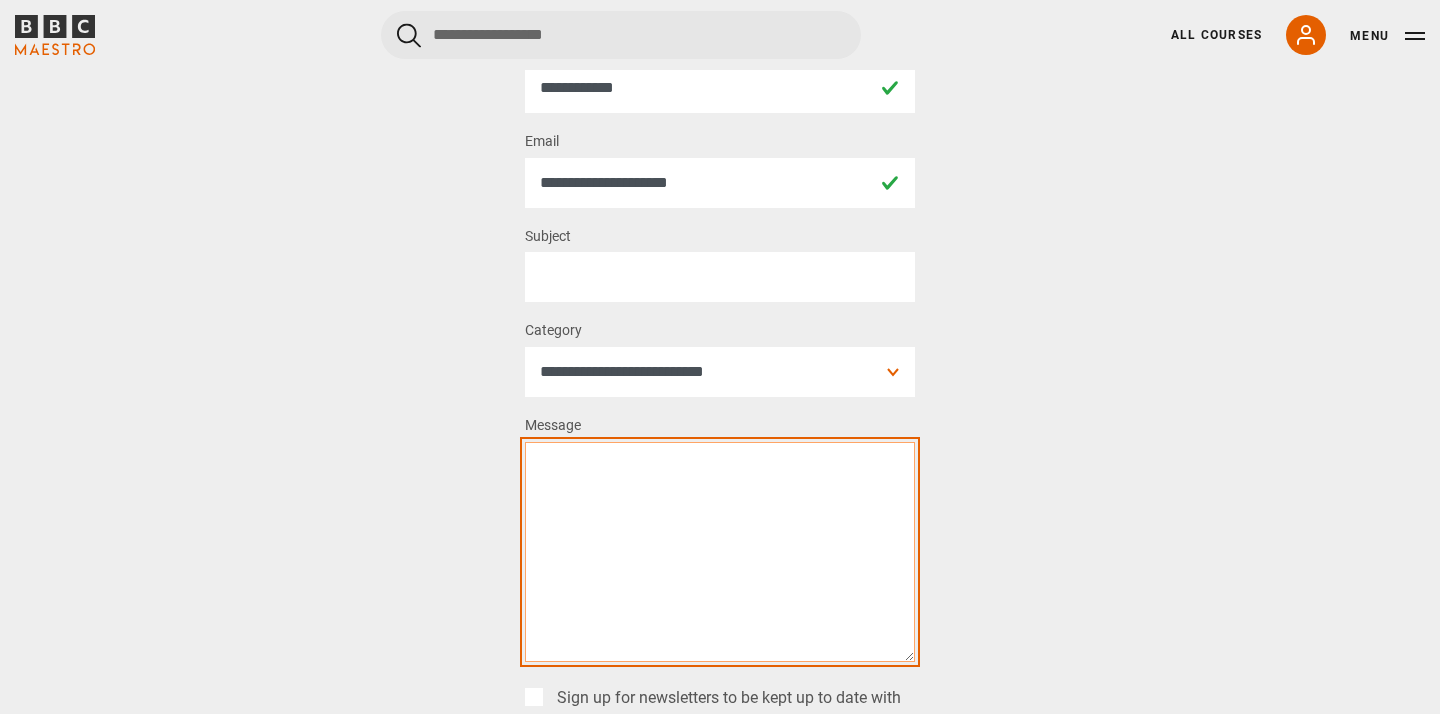 click on "Message  *" at bounding box center (720, 552) 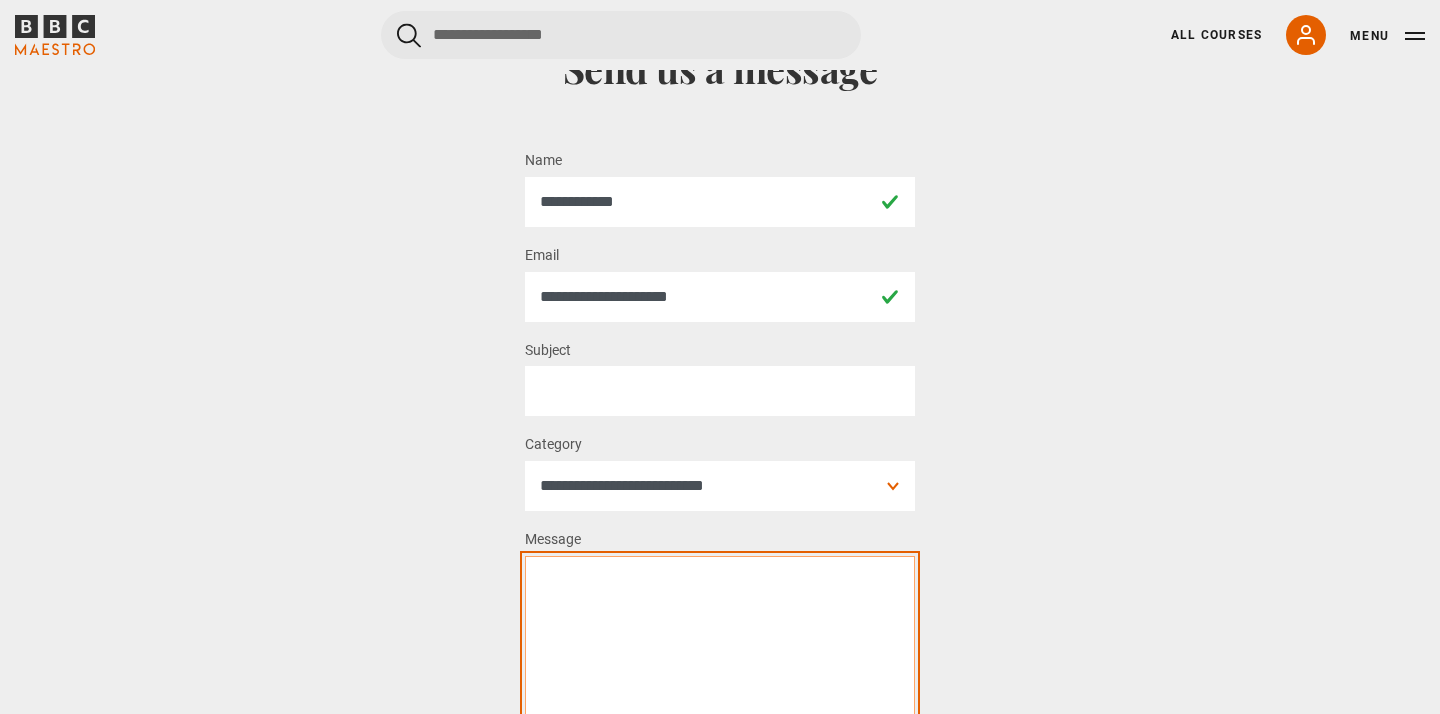 scroll, scrollTop: 0, scrollLeft: 0, axis: both 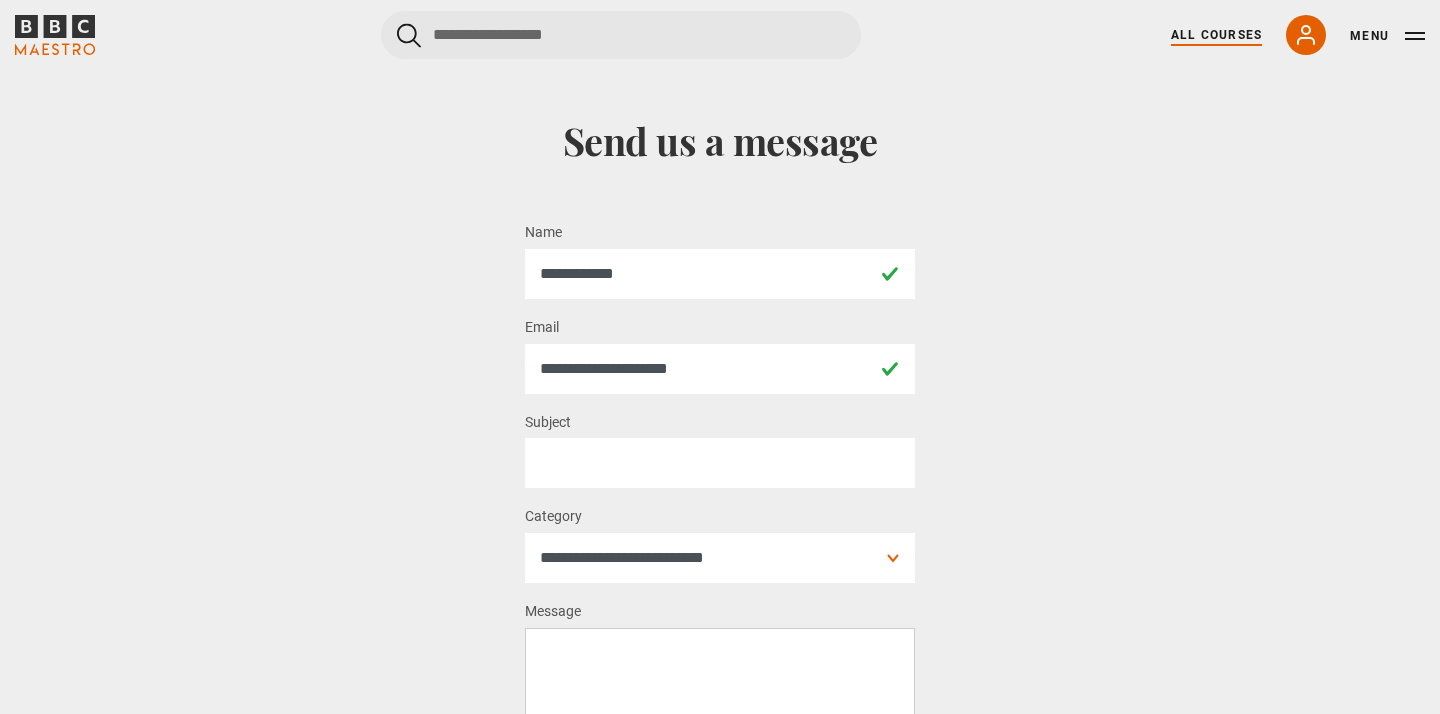 click on "All Courses" at bounding box center (1216, 35) 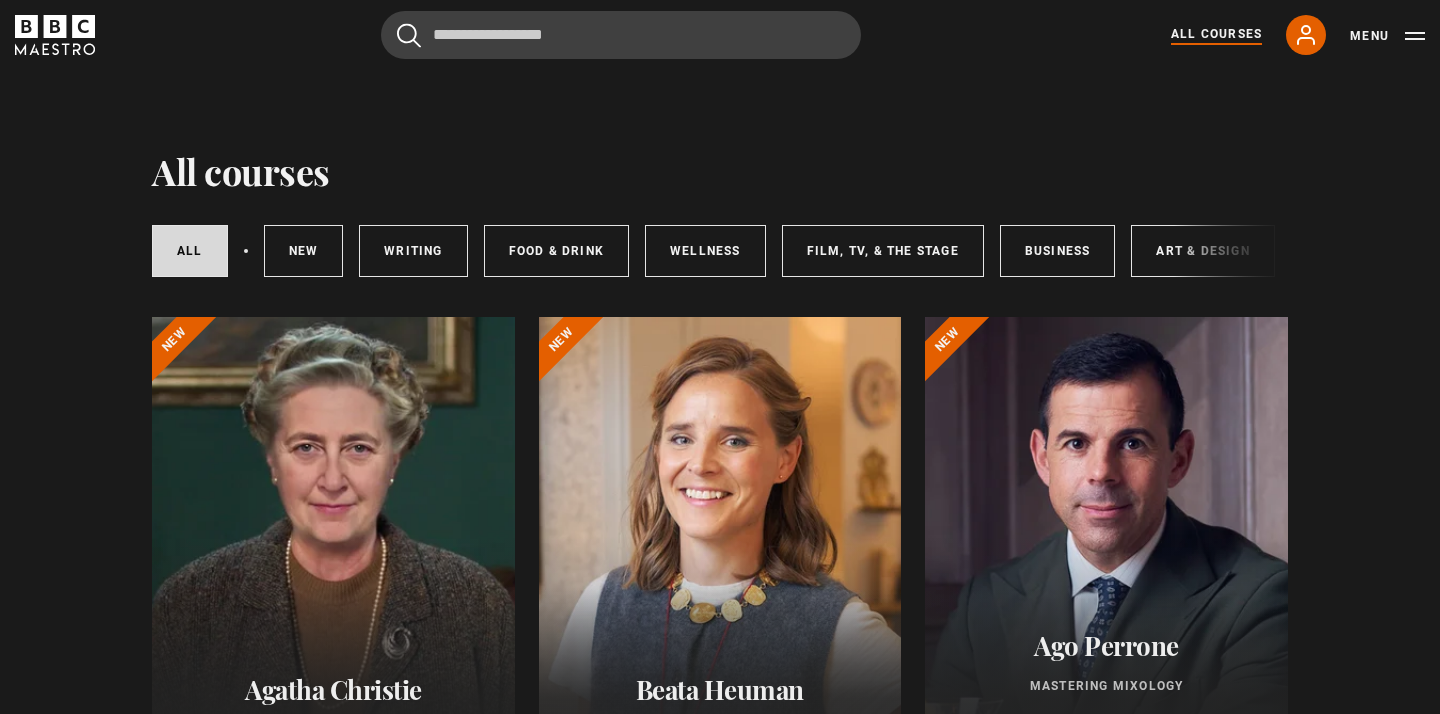 scroll, scrollTop: 0, scrollLeft: 0, axis: both 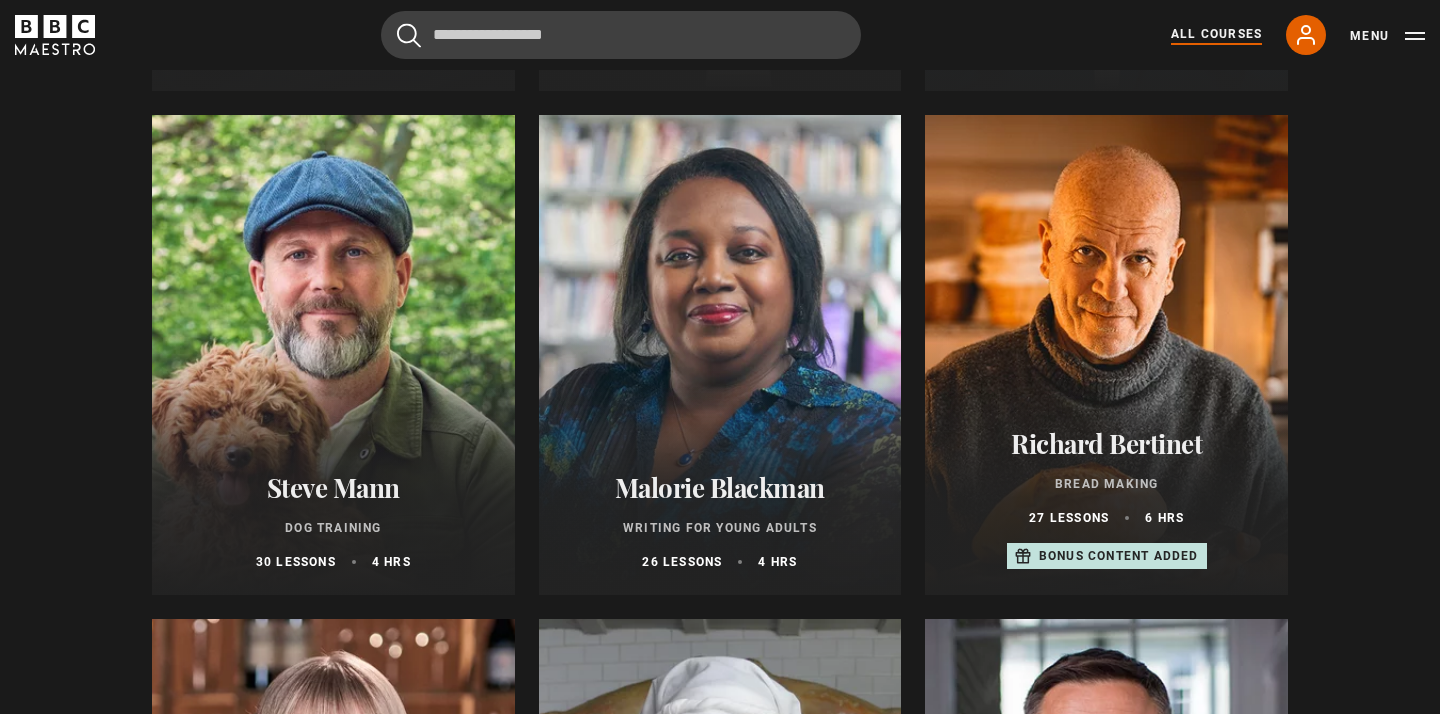 click at bounding box center (333, 355) 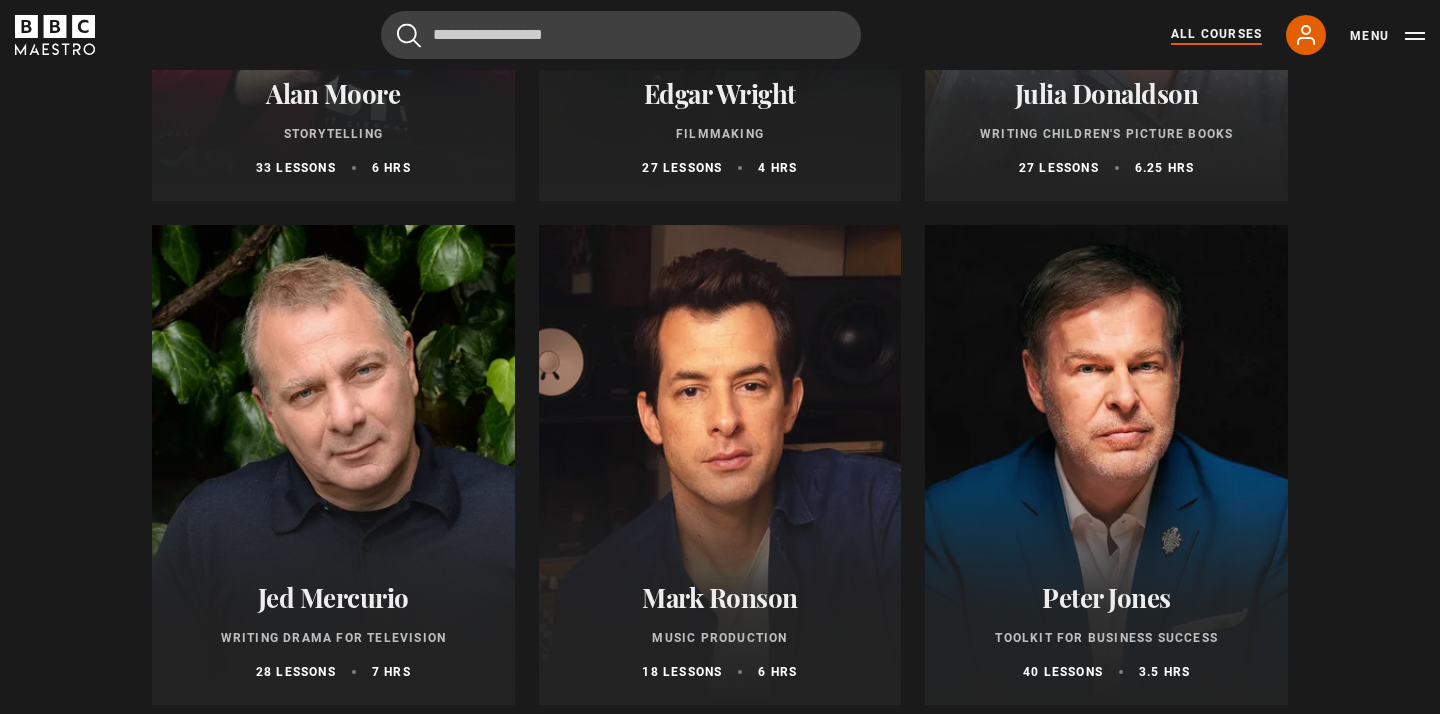 scroll, scrollTop: 5646, scrollLeft: 0, axis: vertical 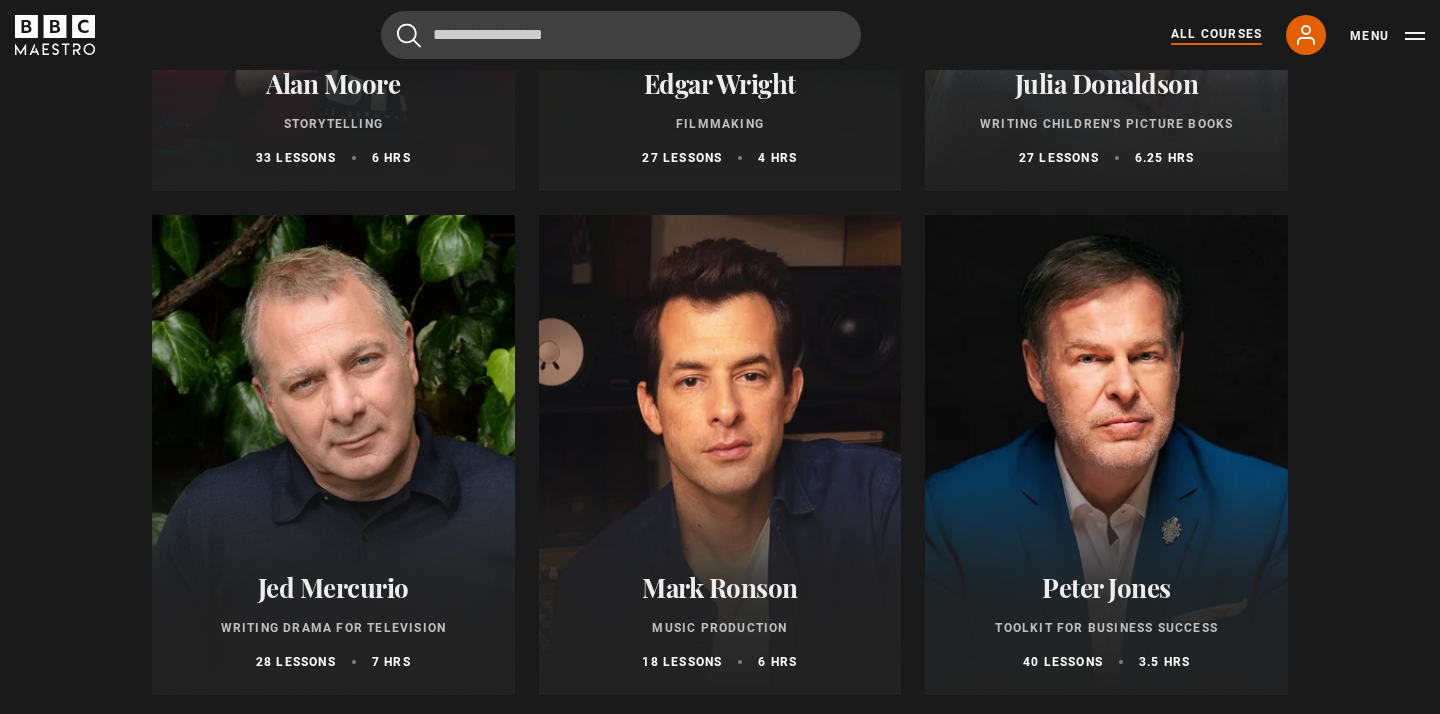 click at bounding box center (1106, 455) 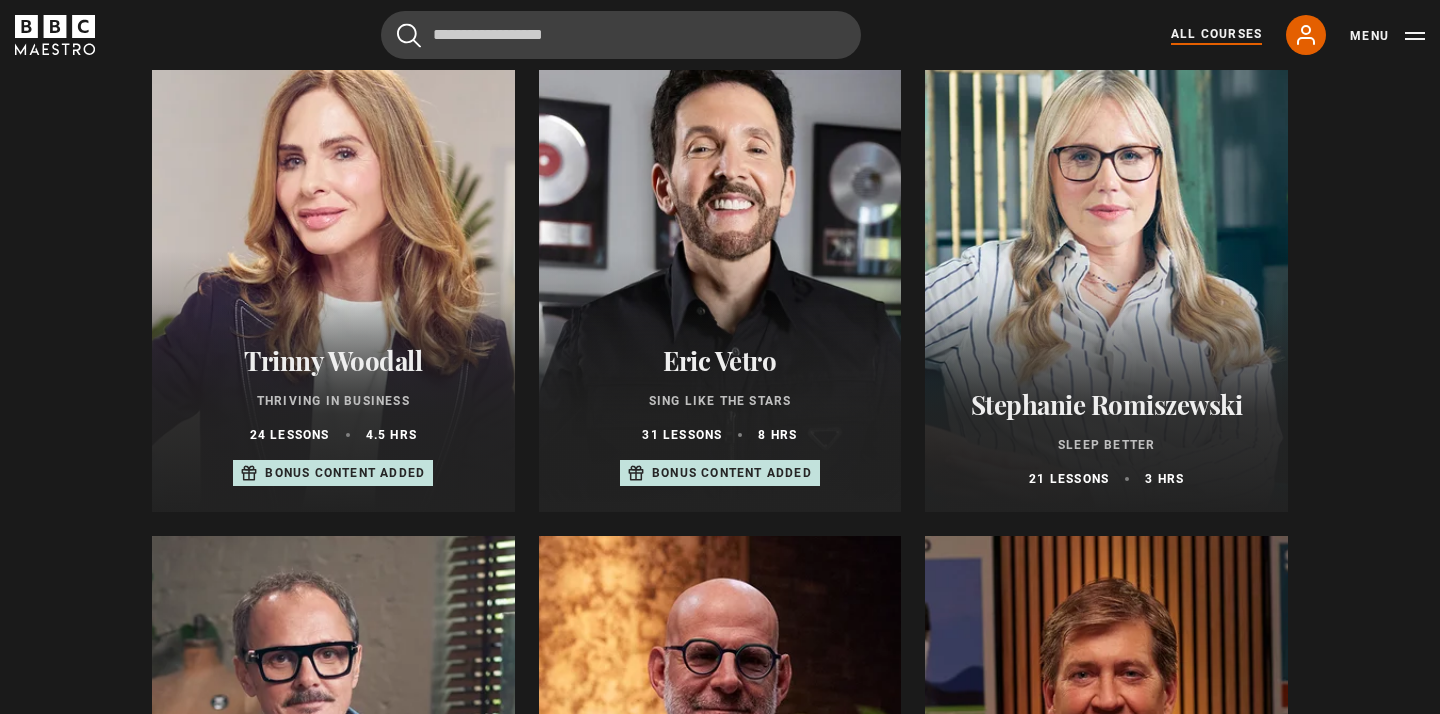 scroll, scrollTop: 1246, scrollLeft: 0, axis: vertical 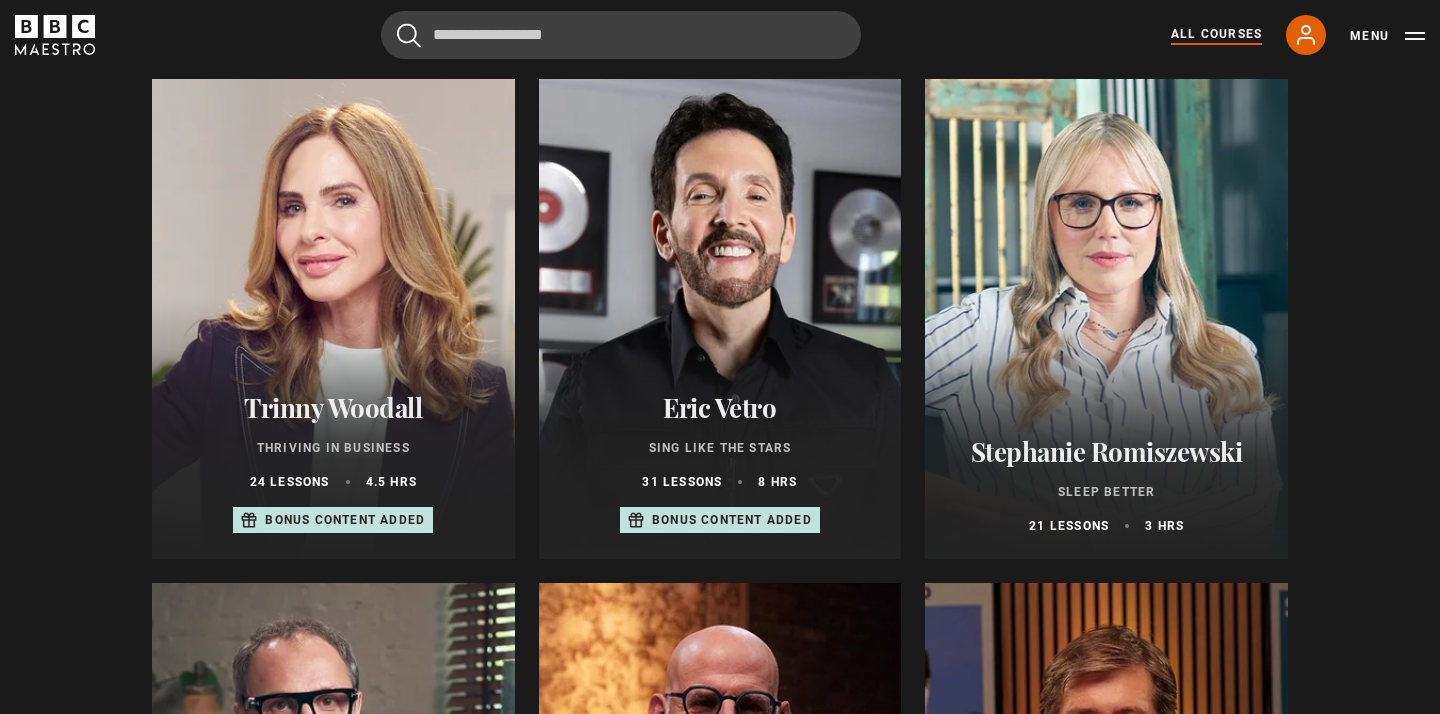 click at bounding box center [333, 319] 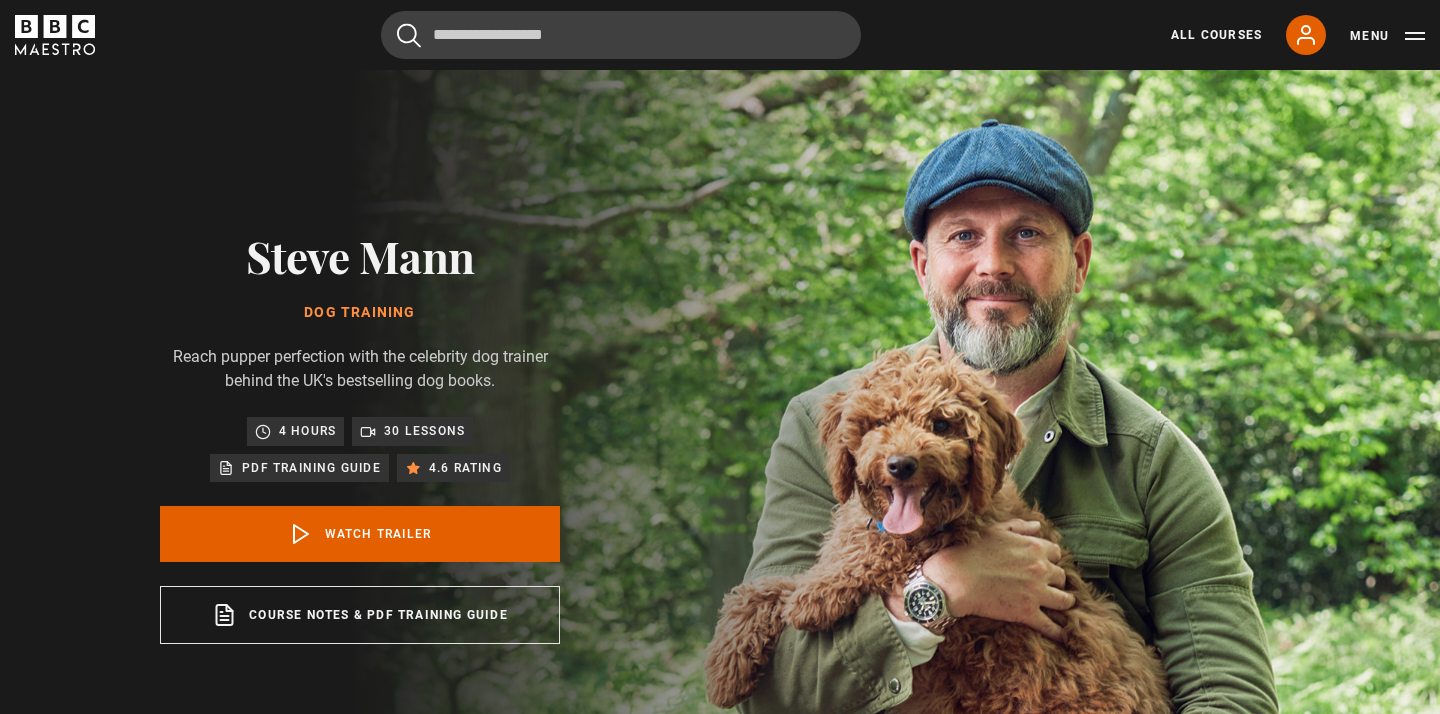 scroll, scrollTop: 0, scrollLeft: 0, axis: both 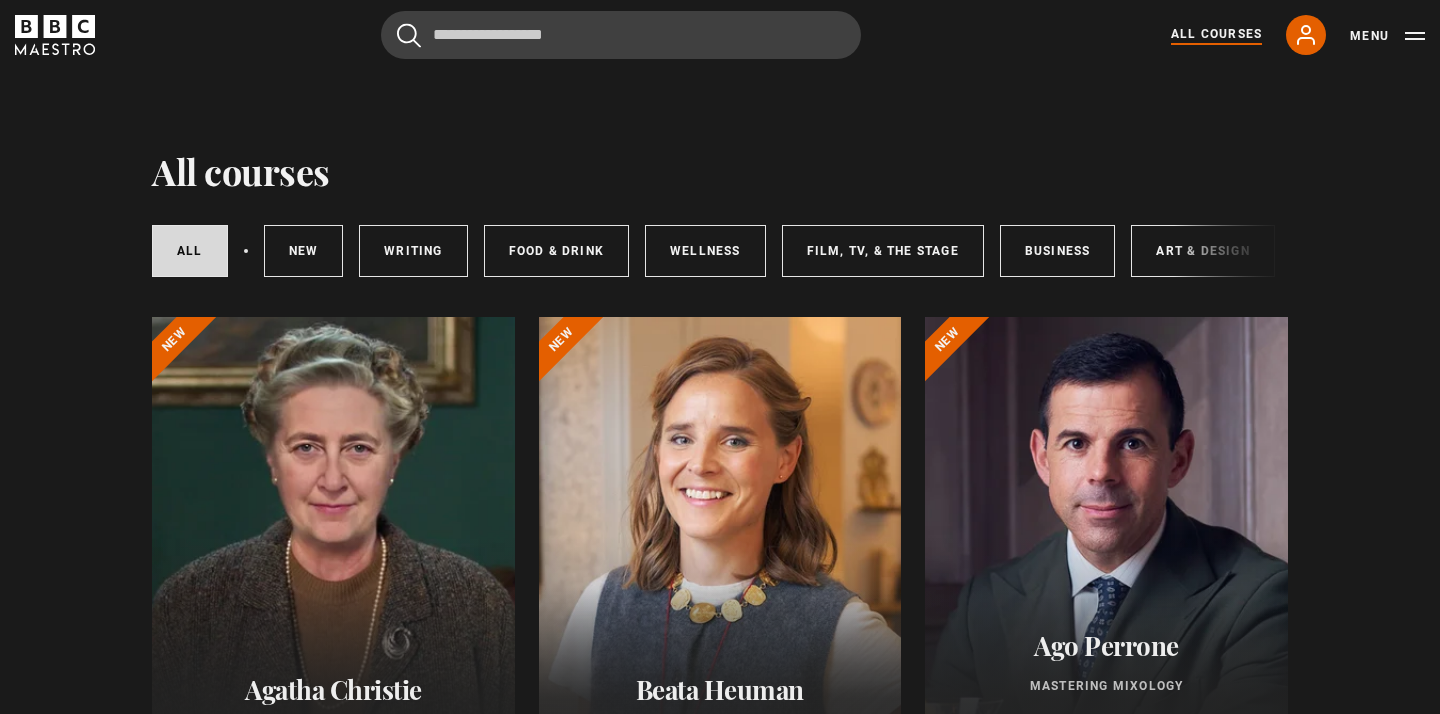 click at bounding box center [720, 557] 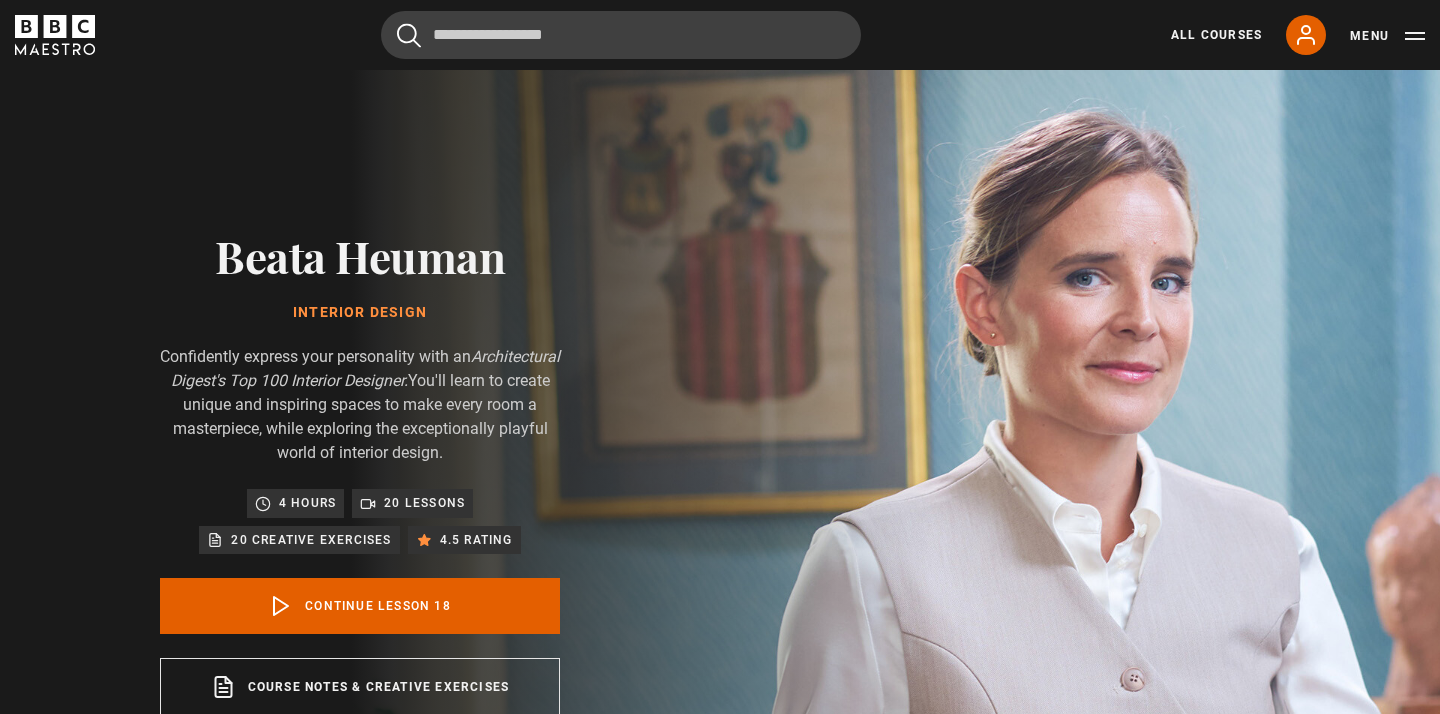 scroll, scrollTop: 876, scrollLeft: 0, axis: vertical 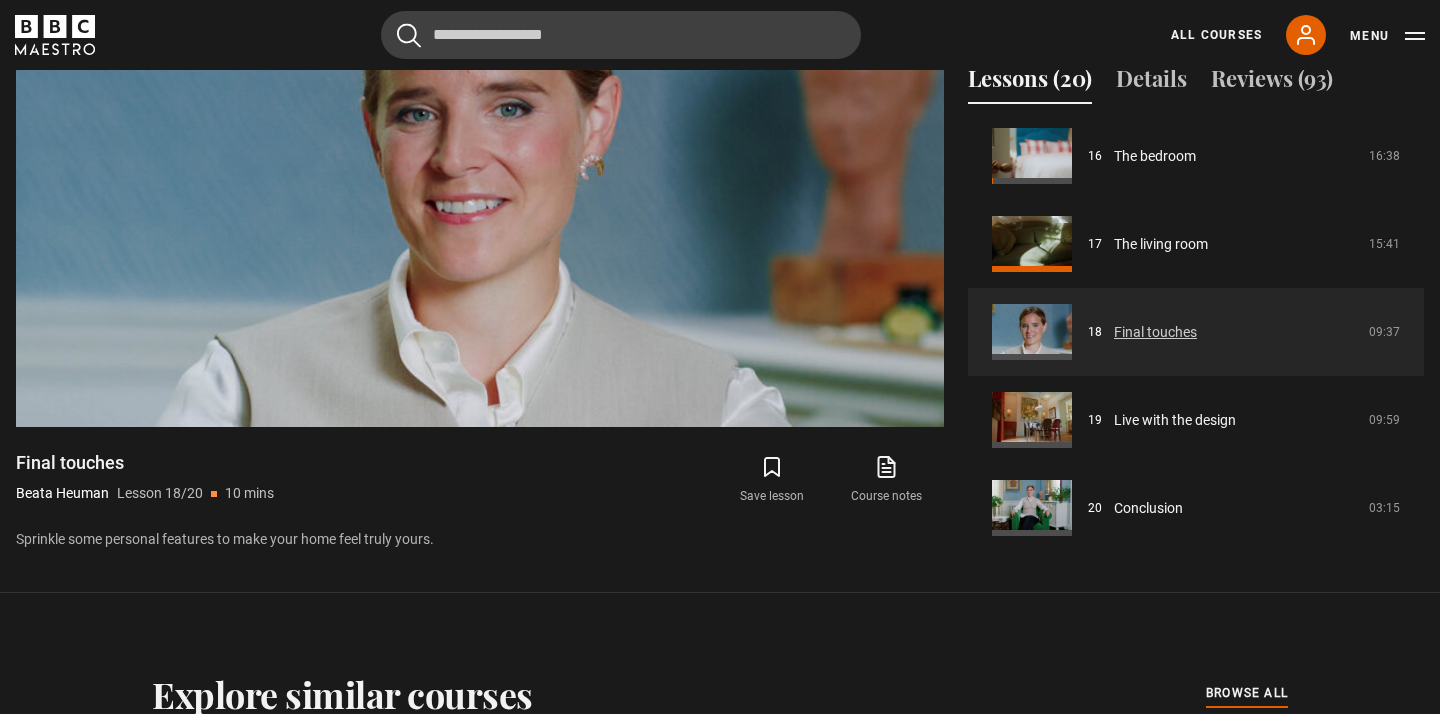 click on "Final touches" at bounding box center [1155, 332] 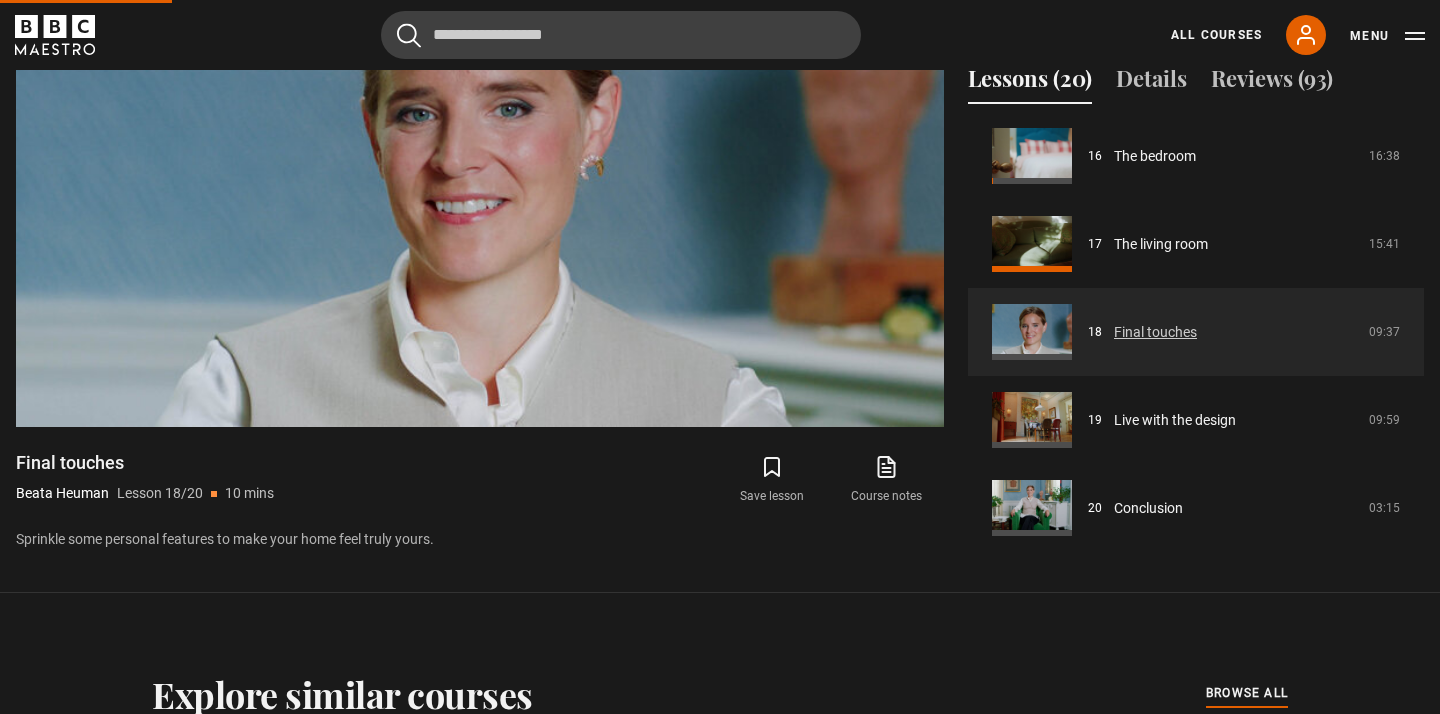 click on "Final touches" at bounding box center (1155, 332) 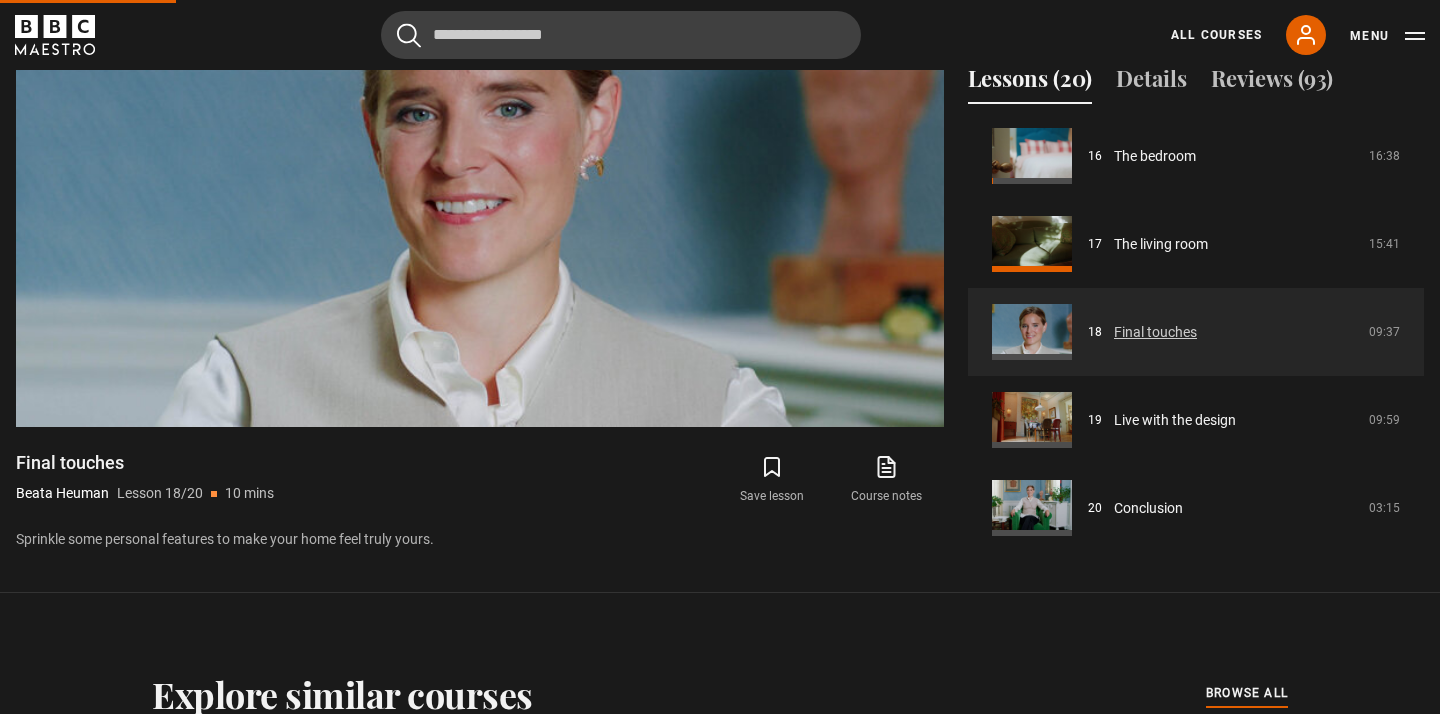 click on "Final touches" at bounding box center (1155, 332) 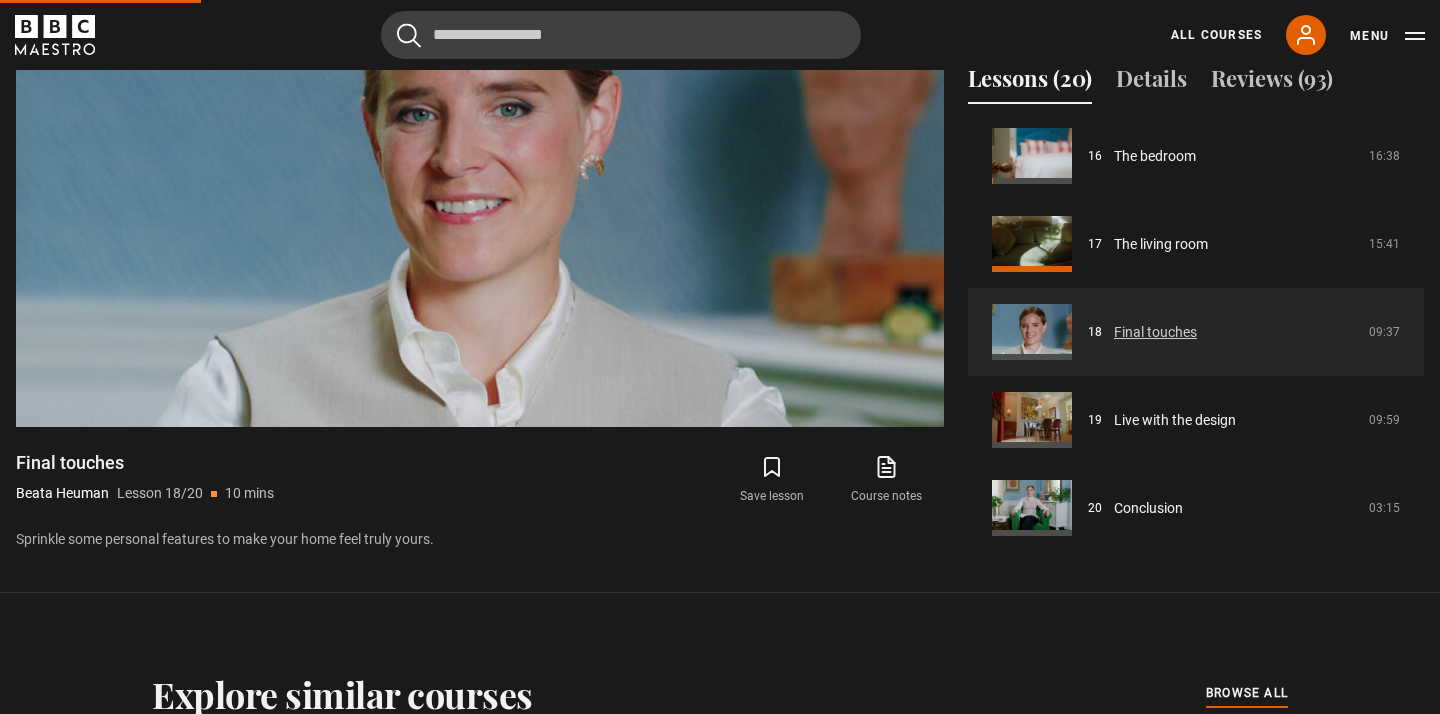 click on "Final touches" at bounding box center (1155, 332) 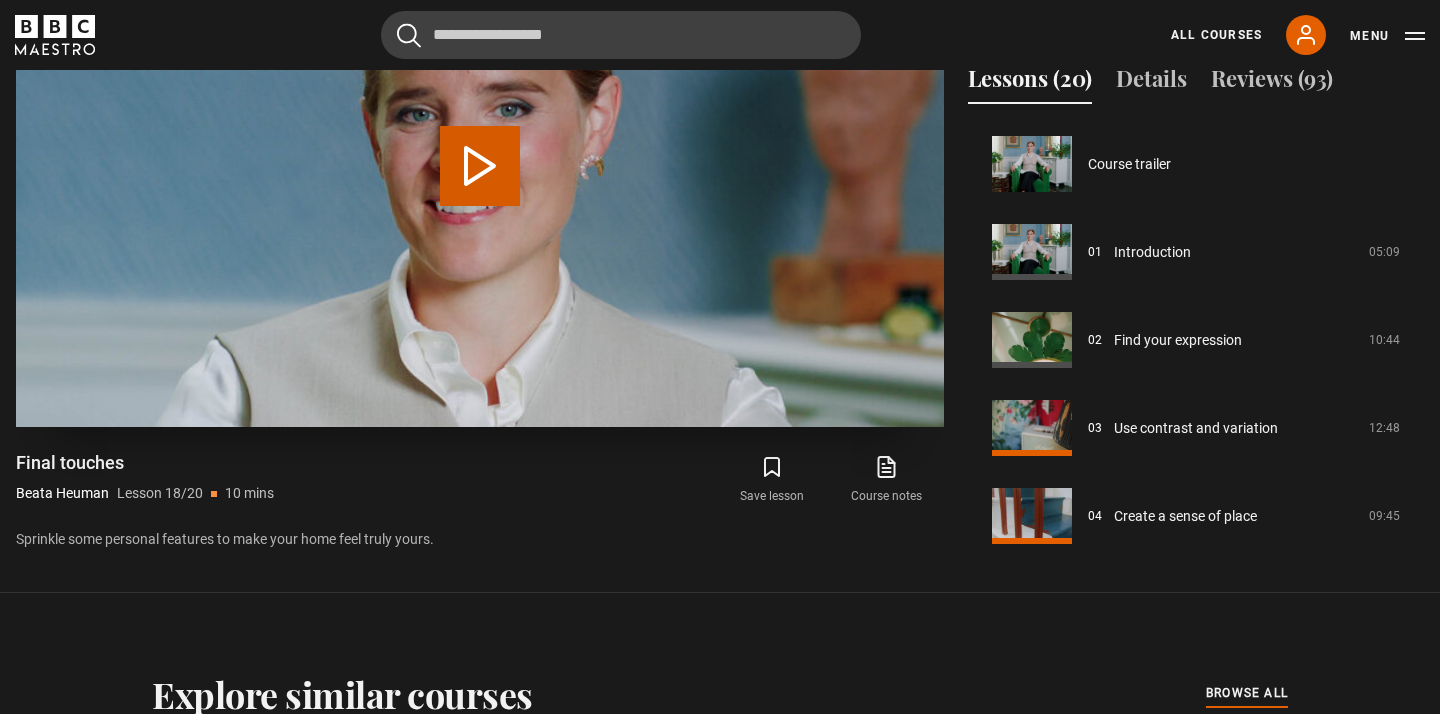 scroll, scrollTop: 876, scrollLeft: 0, axis: vertical 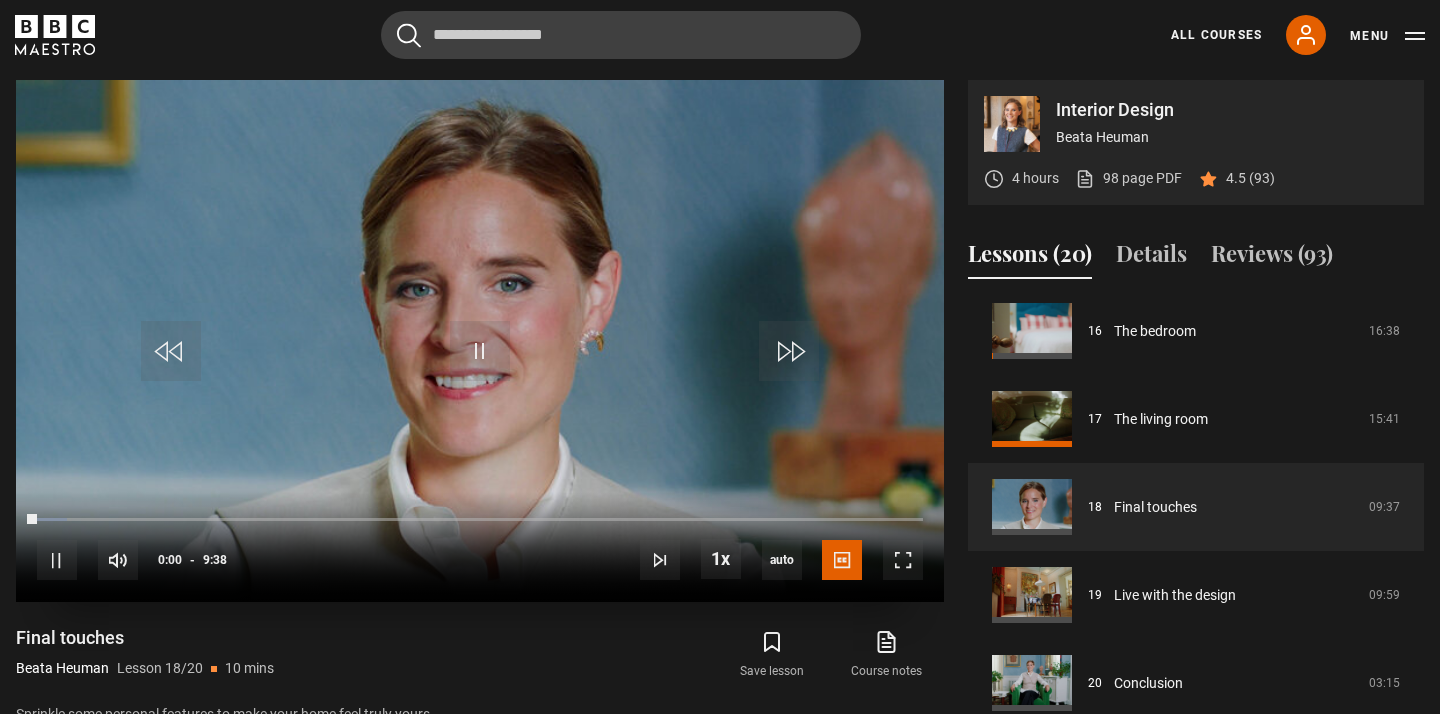 click at bounding box center [480, 341] 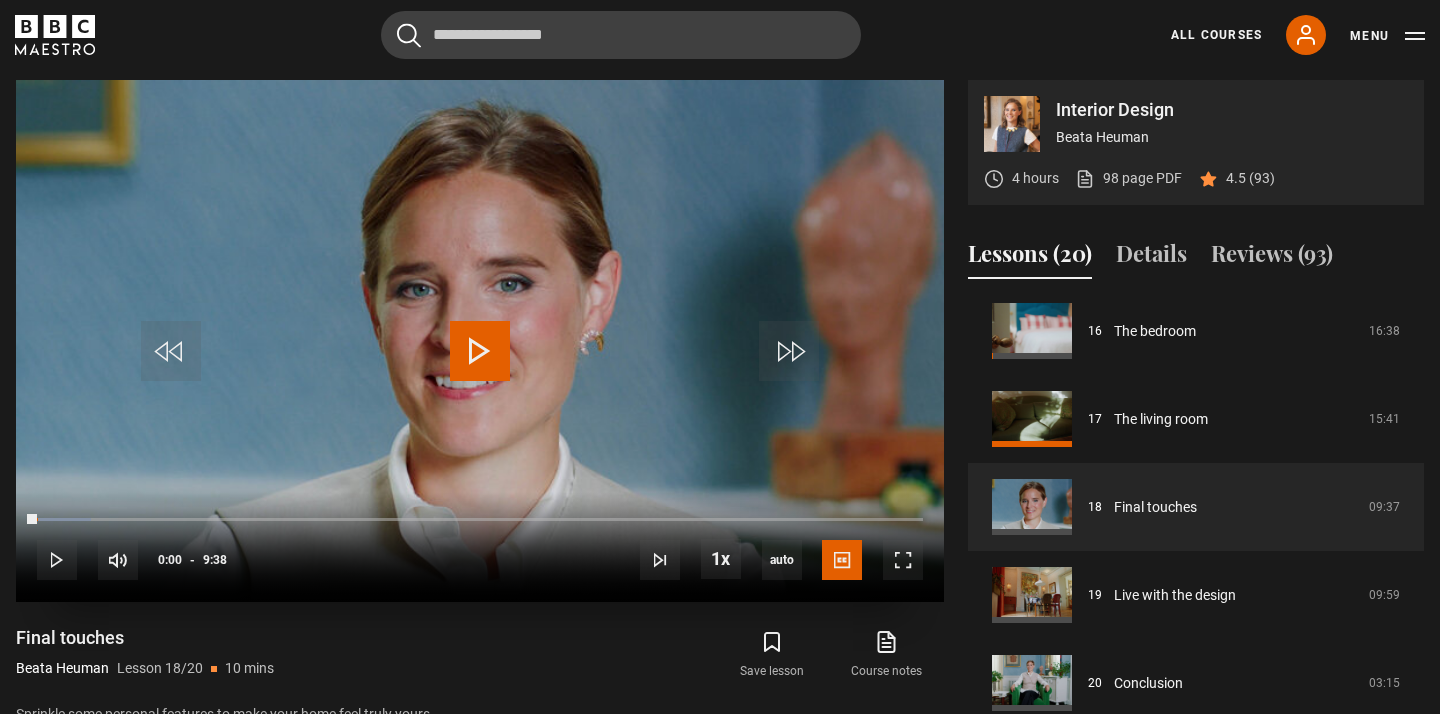 click at bounding box center [480, 341] 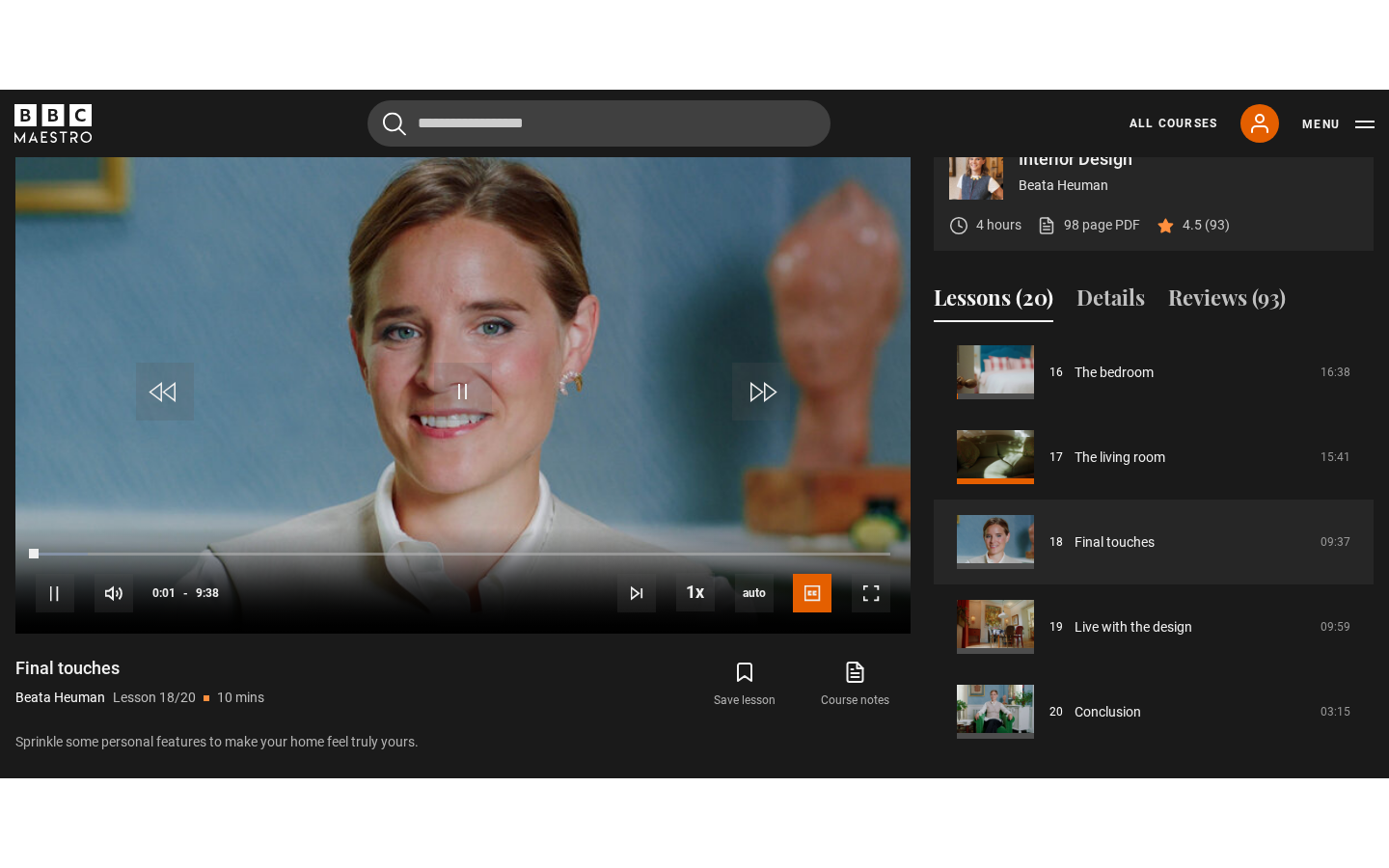 scroll, scrollTop: 880, scrollLeft: 0, axis: vertical 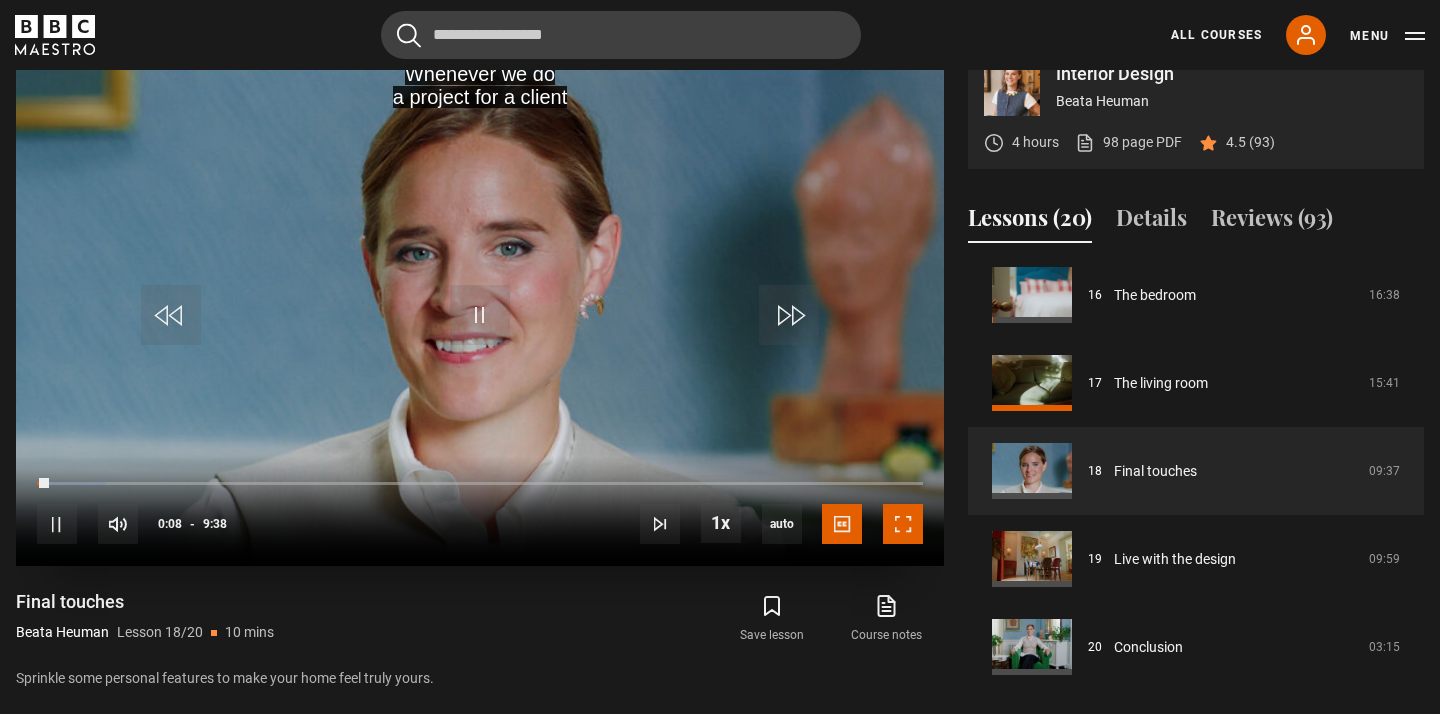 click at bounding box center (903, 524) 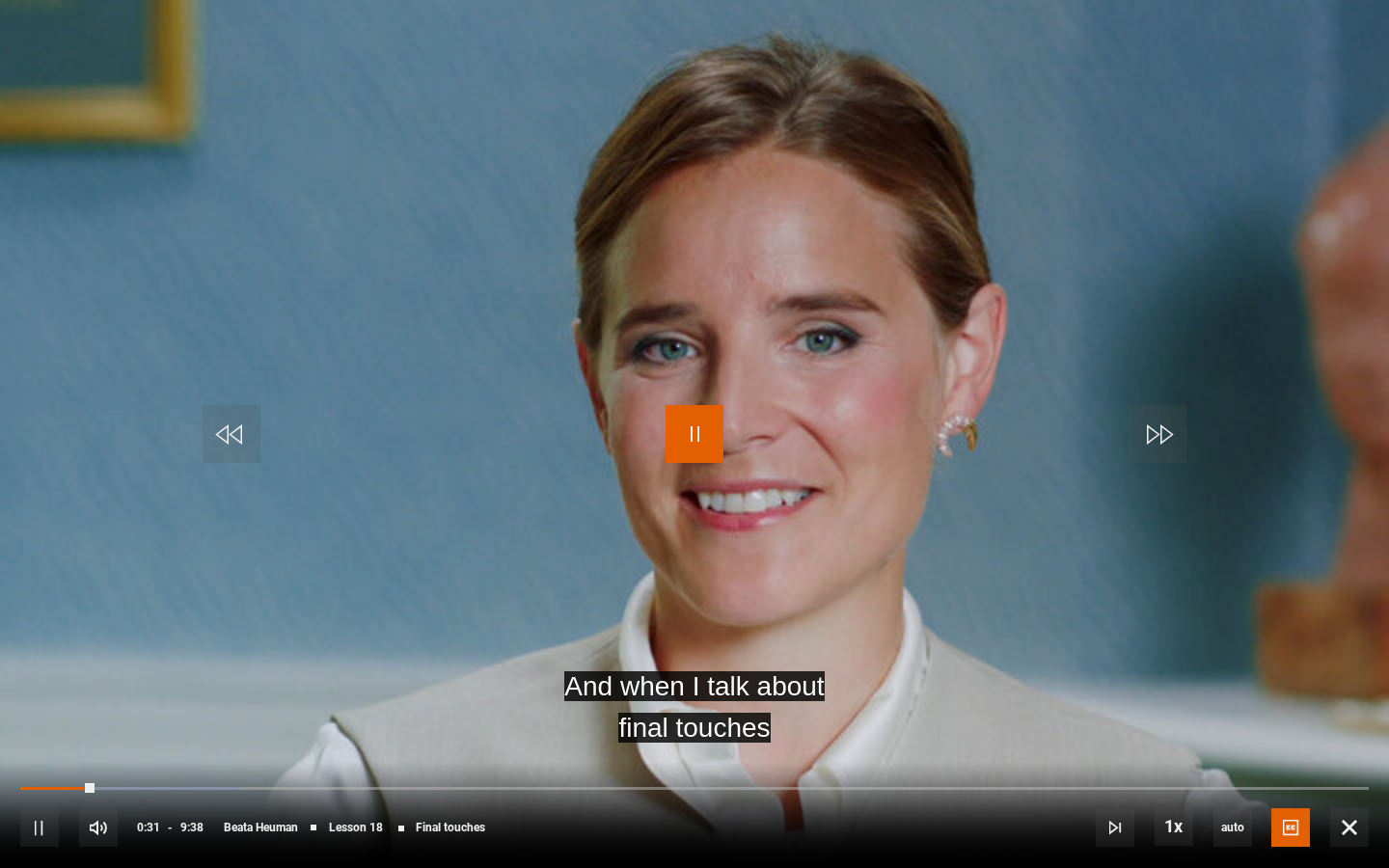 click at bounding box center [694, 434] 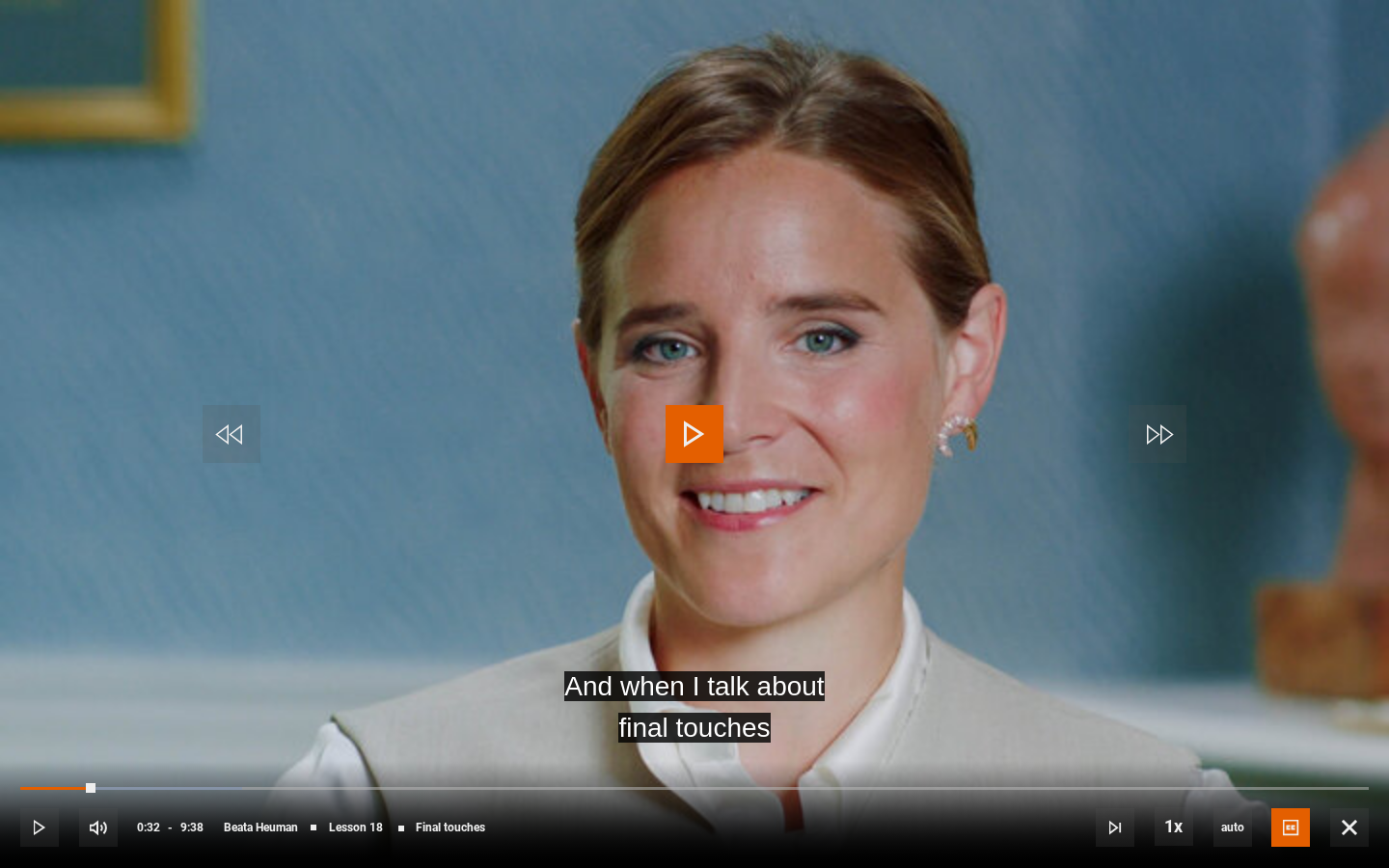 click at bounding box center (694, 434) 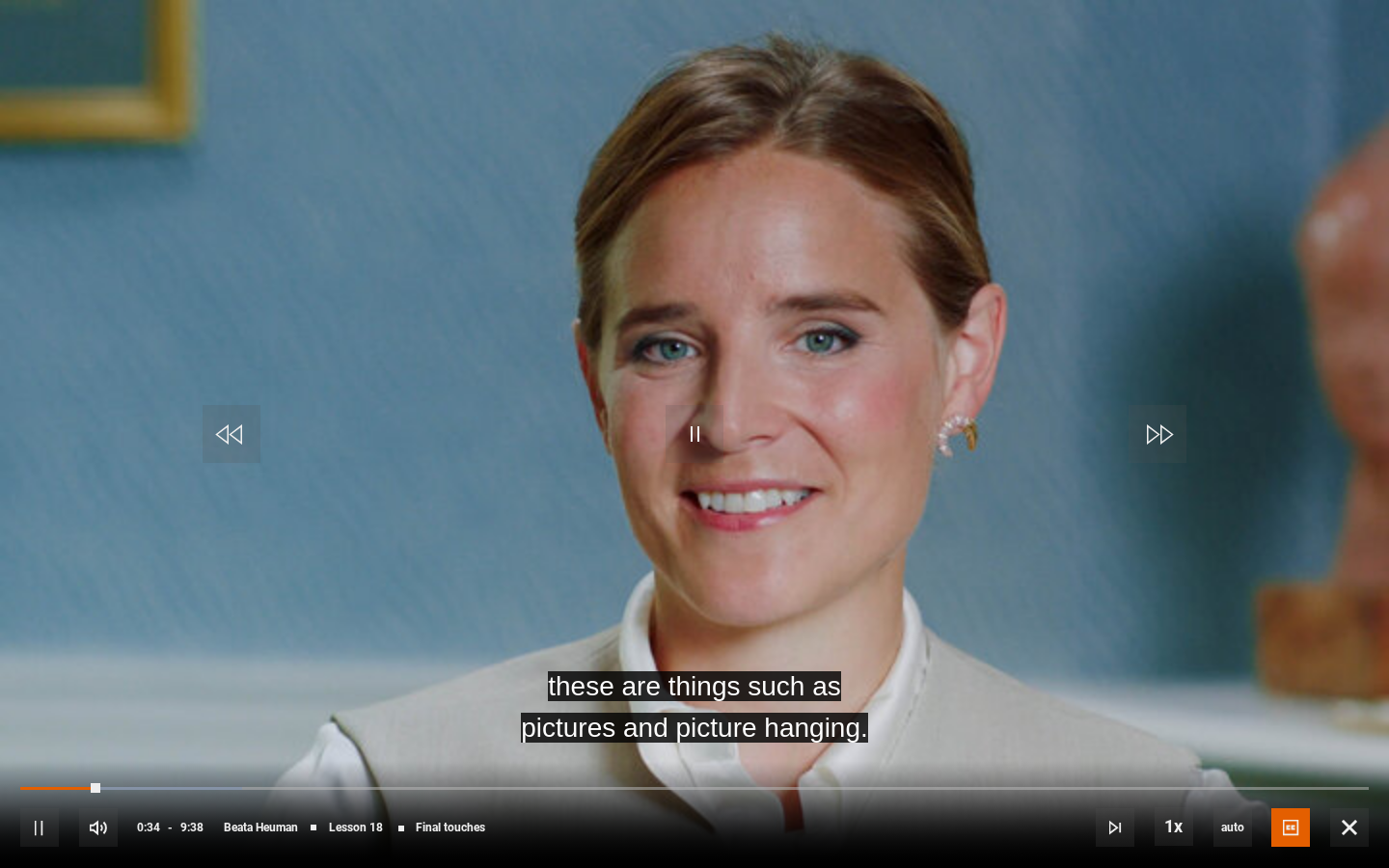click at bounding box center (694, 434) 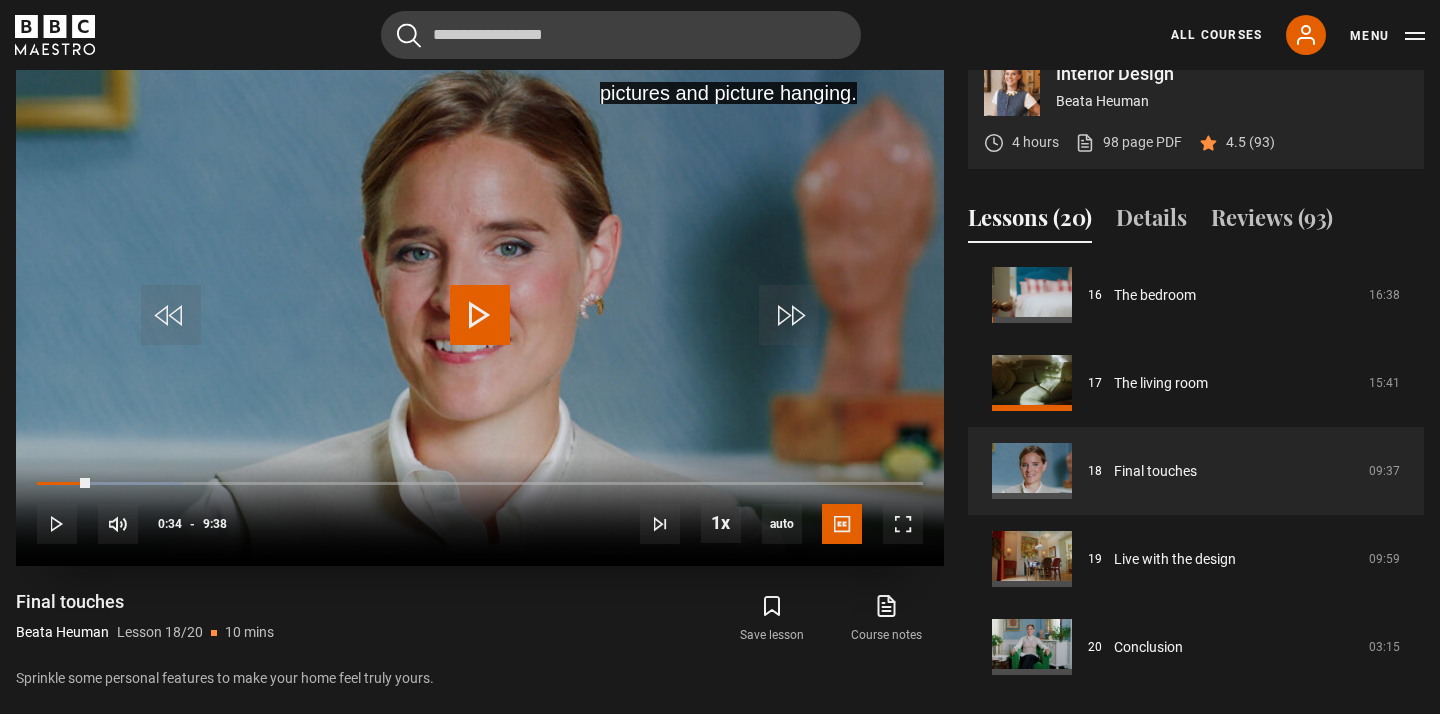 click at bounding box center (480, 315) 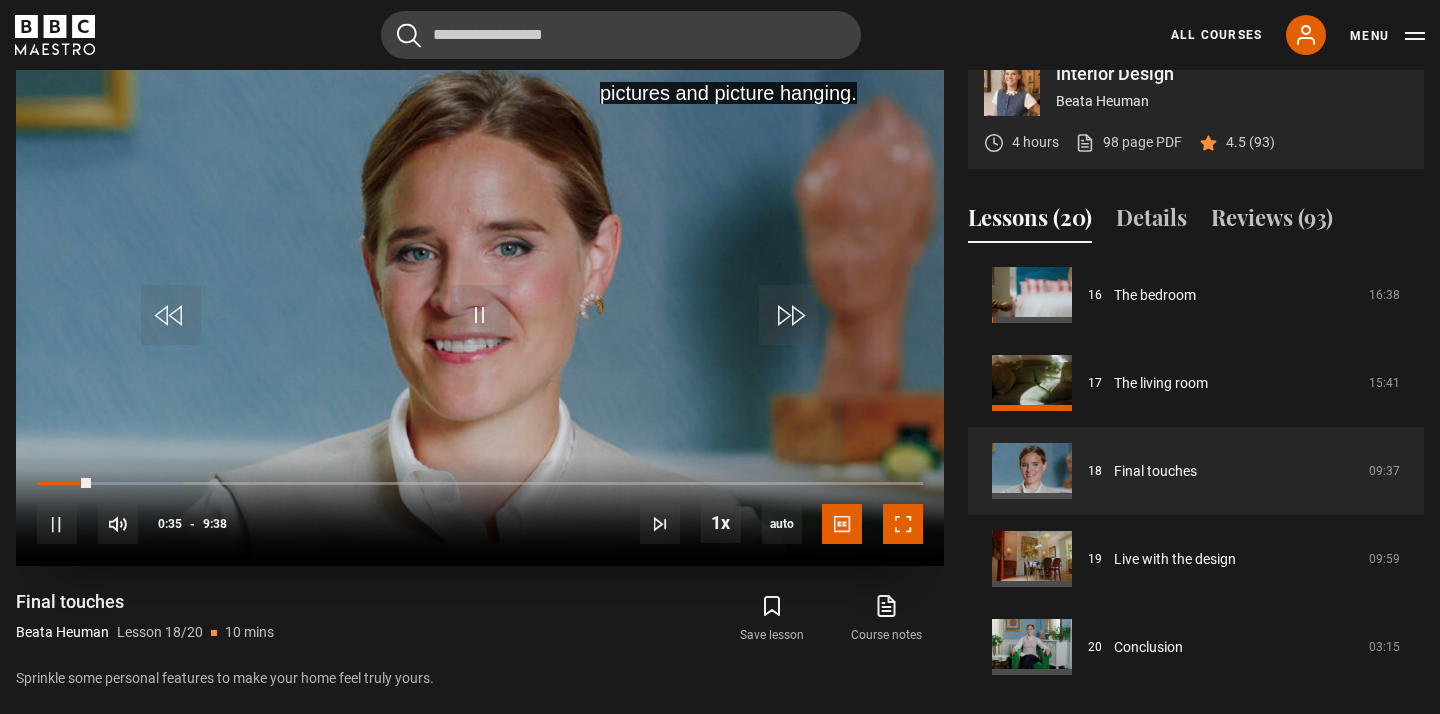 click at bounding box center [903, 524] 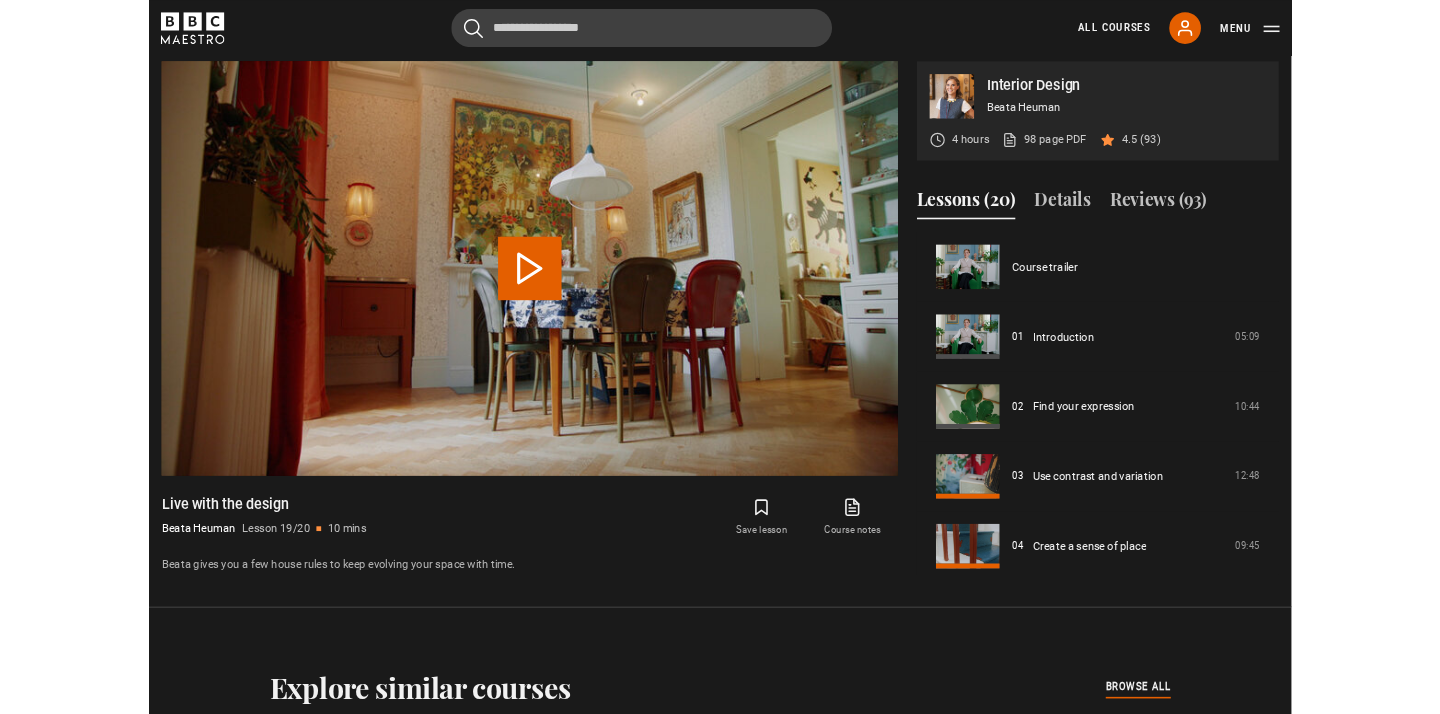 scroll, scrollTop: 910, scrollLeft: 0, axis: vertical 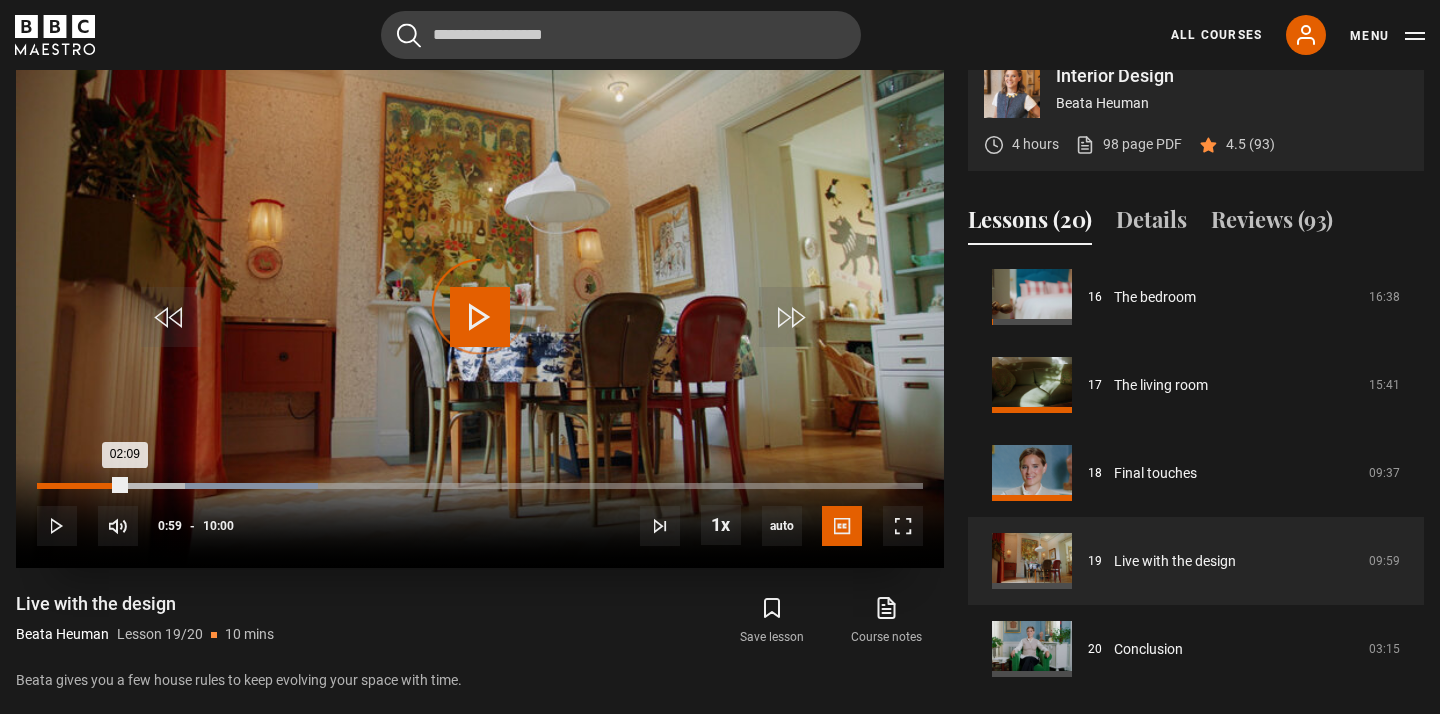click on "Loaded :  31.67% 00:59 02:09" at bounding box center (480, 486) 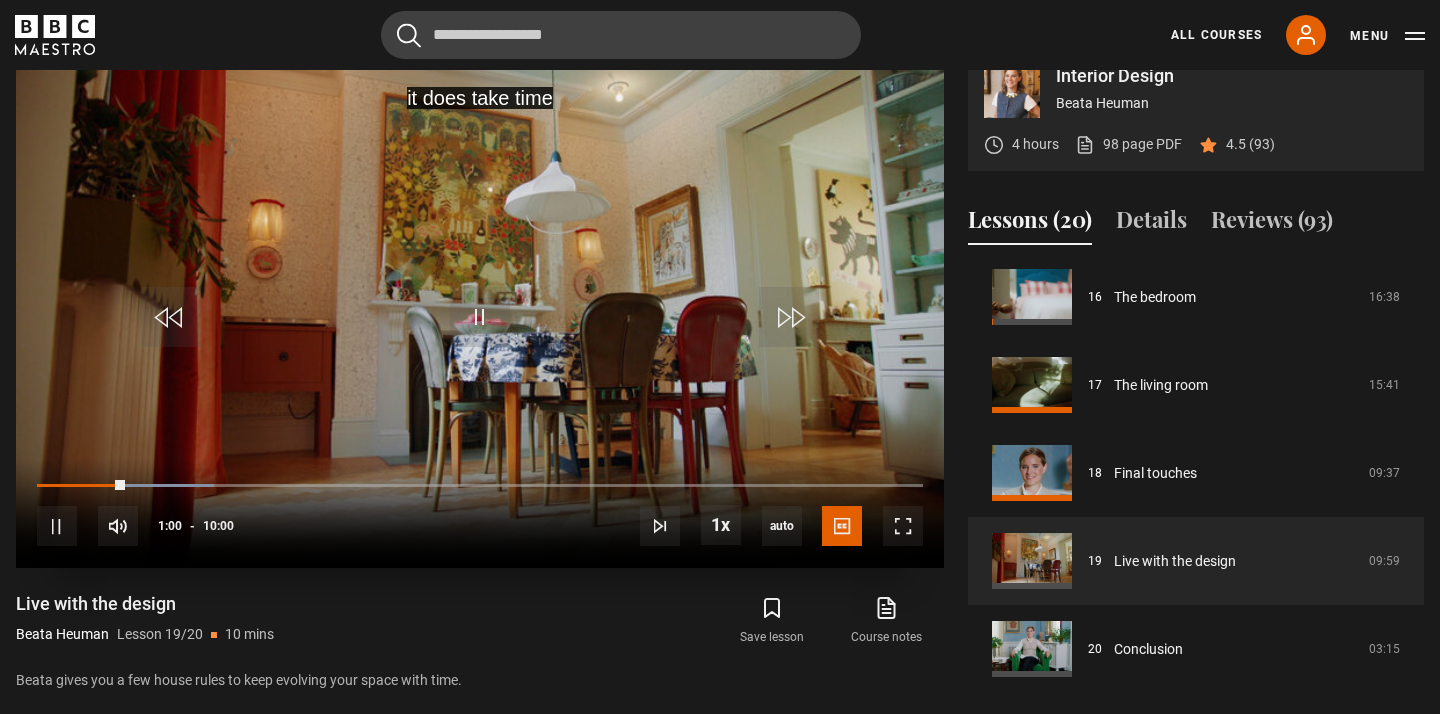 click on "10s Skip Back 10 seconds Pause 10s Skip Forward 10 seconds Loaded :  20.00% 00:03 01:00 Pause Mute 24% Current Time  1:00 - Duration  10:00
Beata Heuman
Lesson 19
Live with the design
1x Playback Rate 2x 1.5x 1x , selected 0.5x auto Quality 360p 720p 1080p 2160p Auto , selected Captions captions off English  Captions , selected" at bounding box center (480, 513) 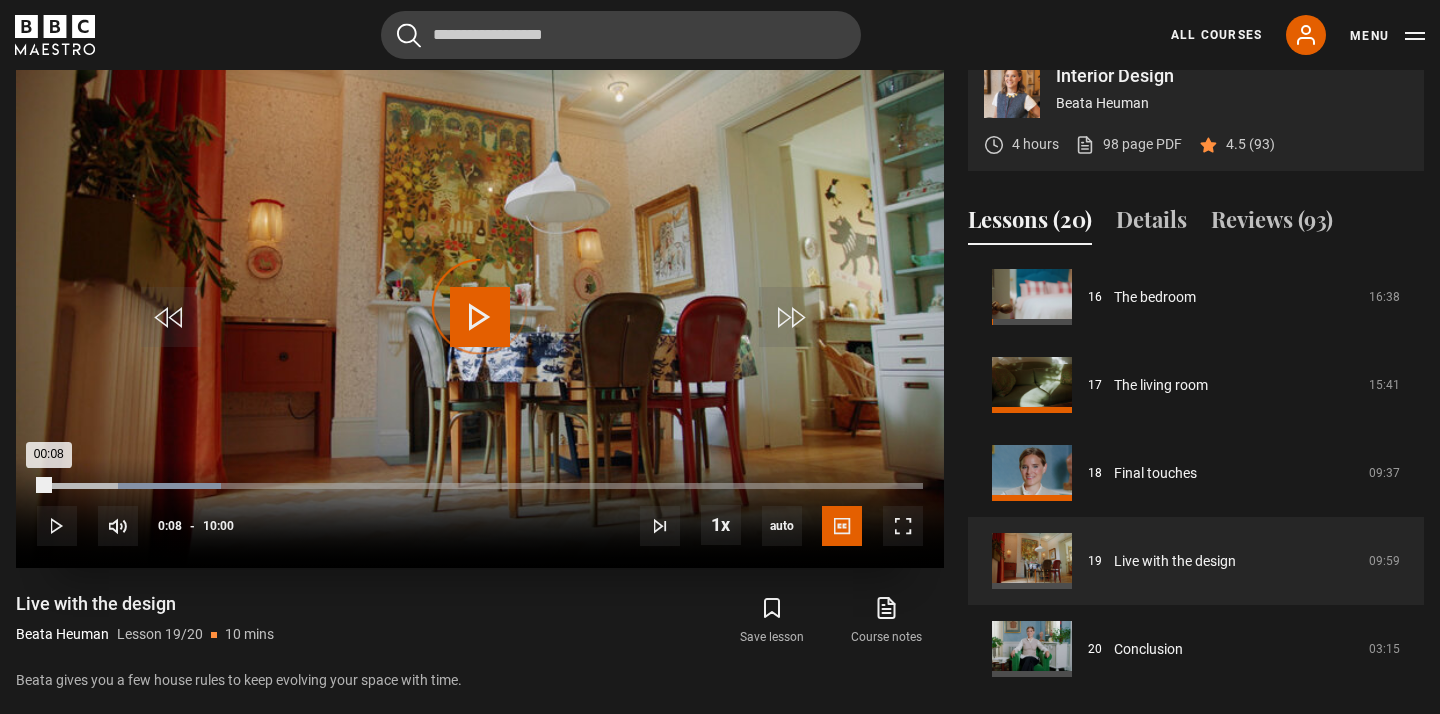 click on "Loaded :  20.83% 00:08 00:08" at bounding box center [480, 486] 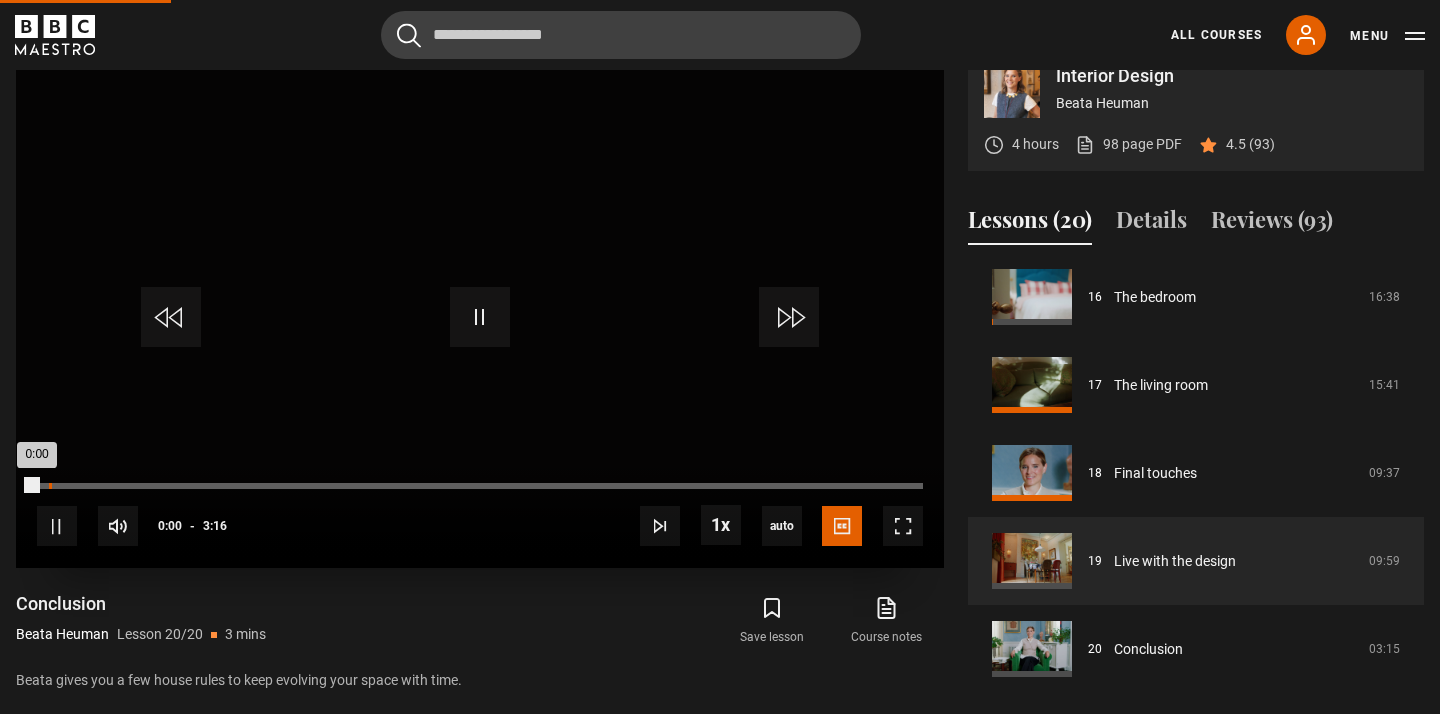 scroll, scrollTop: 876, scrollLeft: 0, axis: vertical 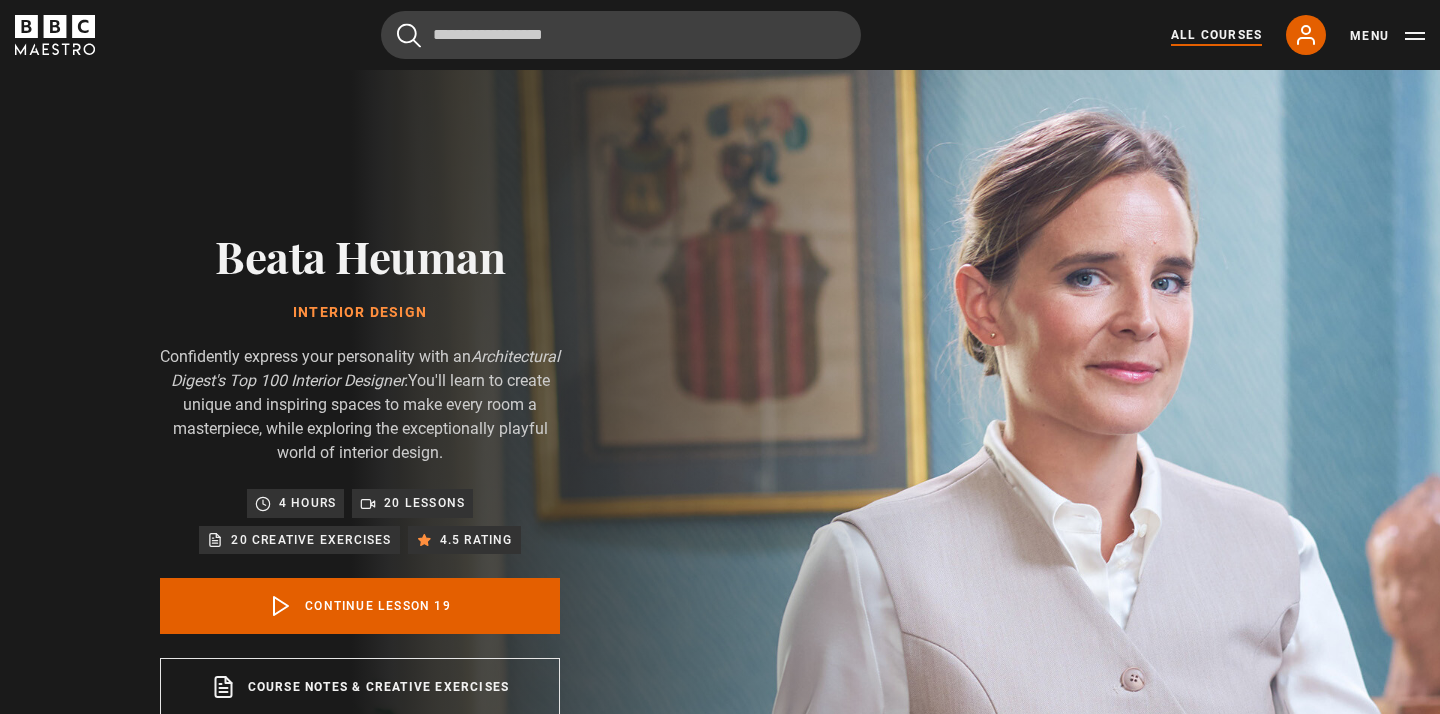 click on "All Courses" at bounding box center [1216, 35] 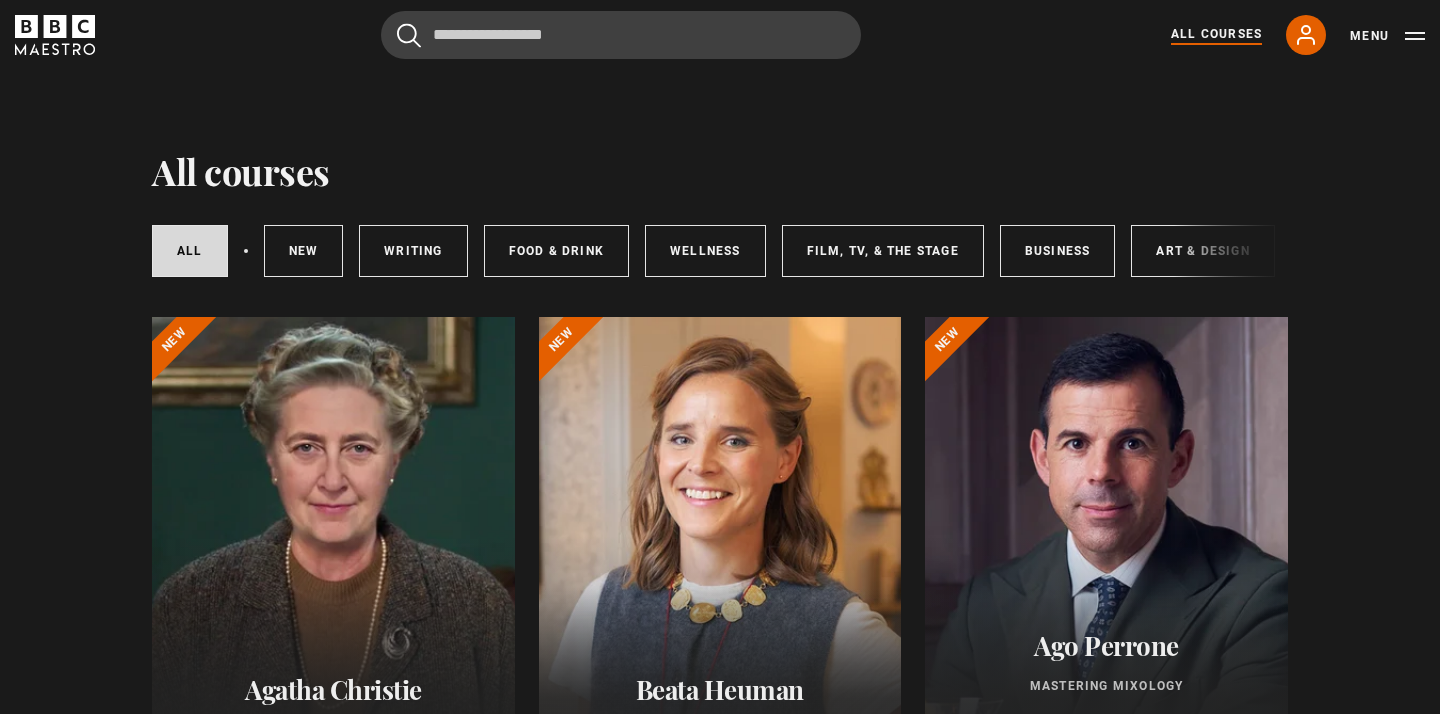 scroll, scrollTop: 0, scrollLeft: 0, axis: both 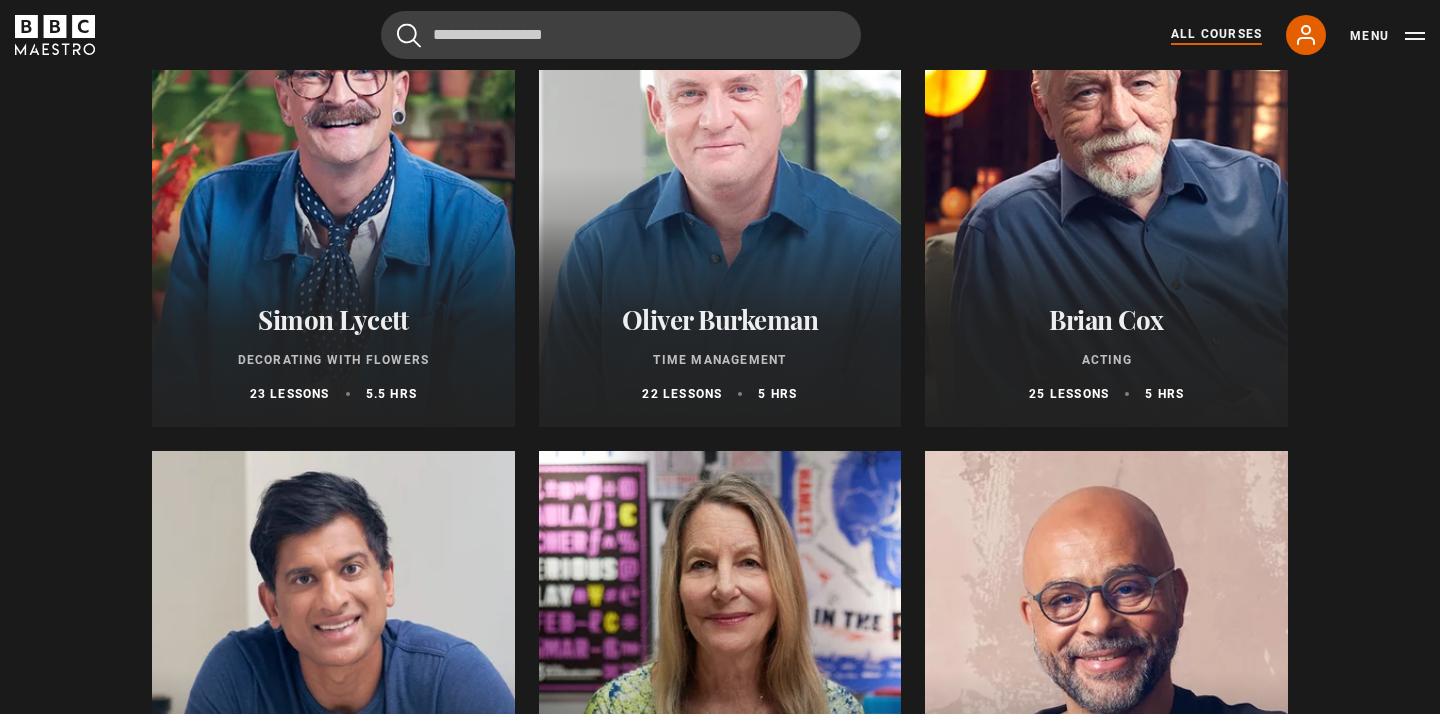 click at bounding box center (720, 187) 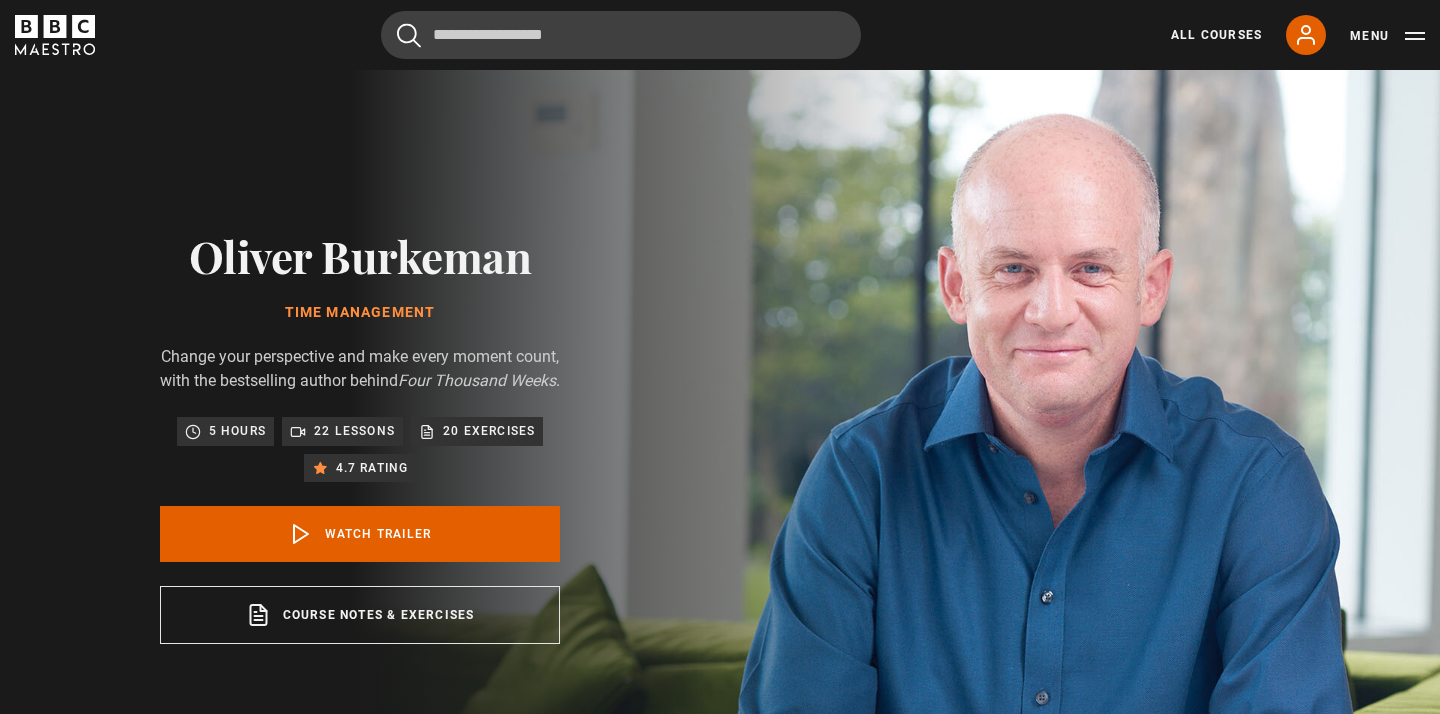 scroll, scrollTop: 0, scrollLeft: 0, axis: both 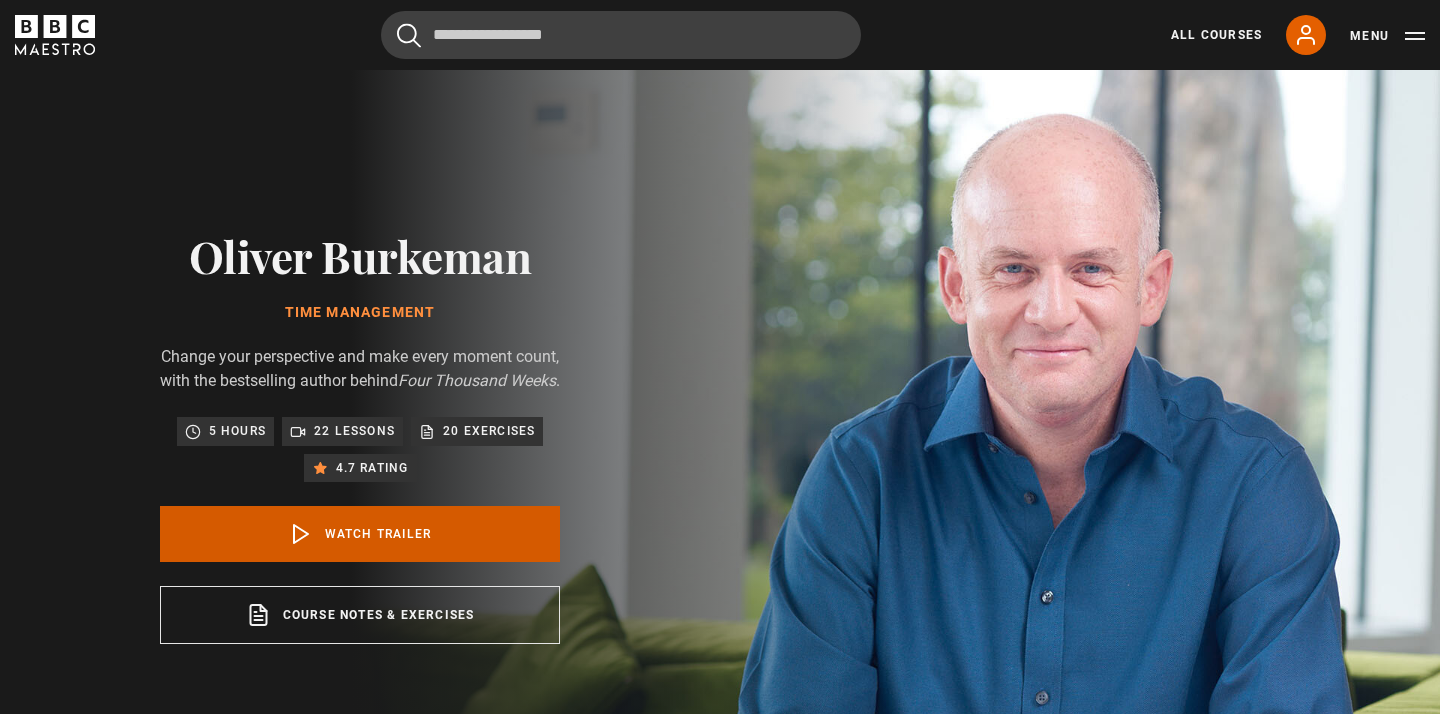 click on "Watch Trailer" at bounding box center [360, 534] 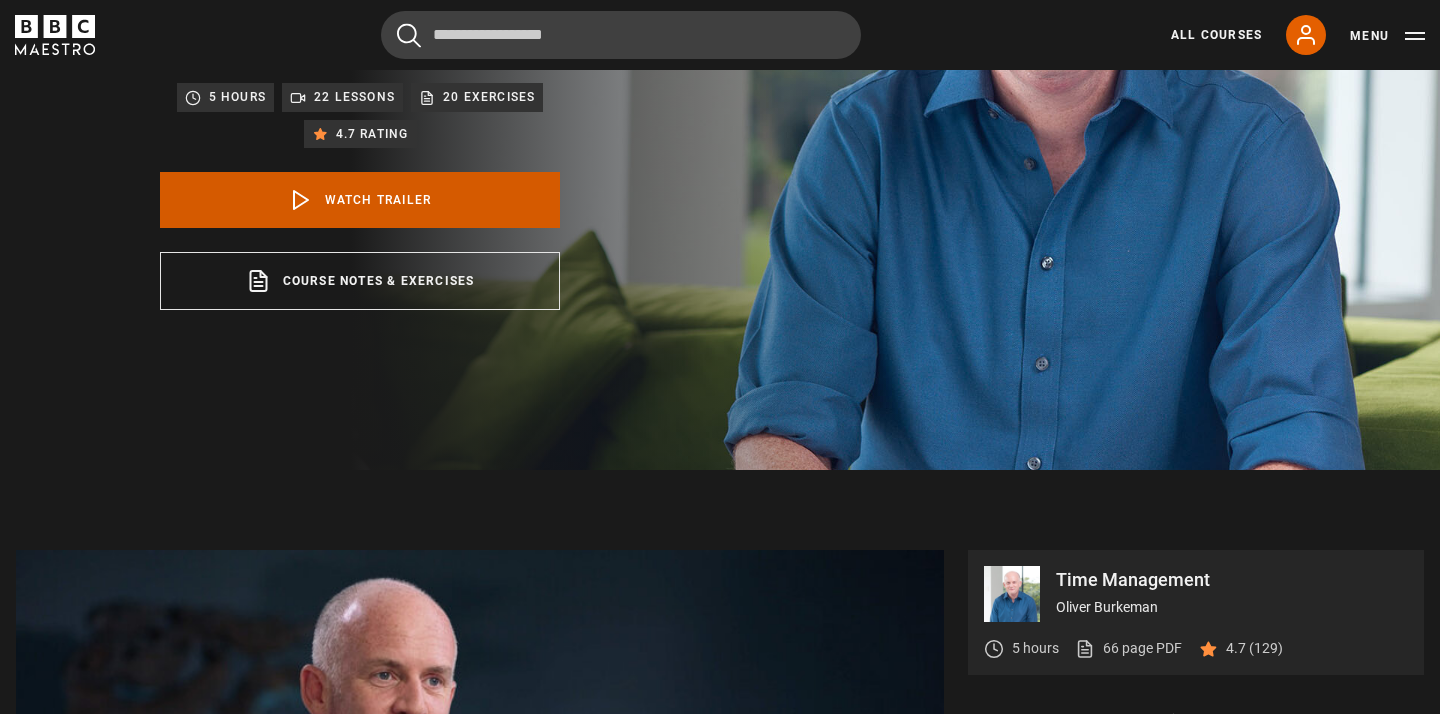 scroll, scrollTop: 779, scrollLeft: 0, axis: vertical 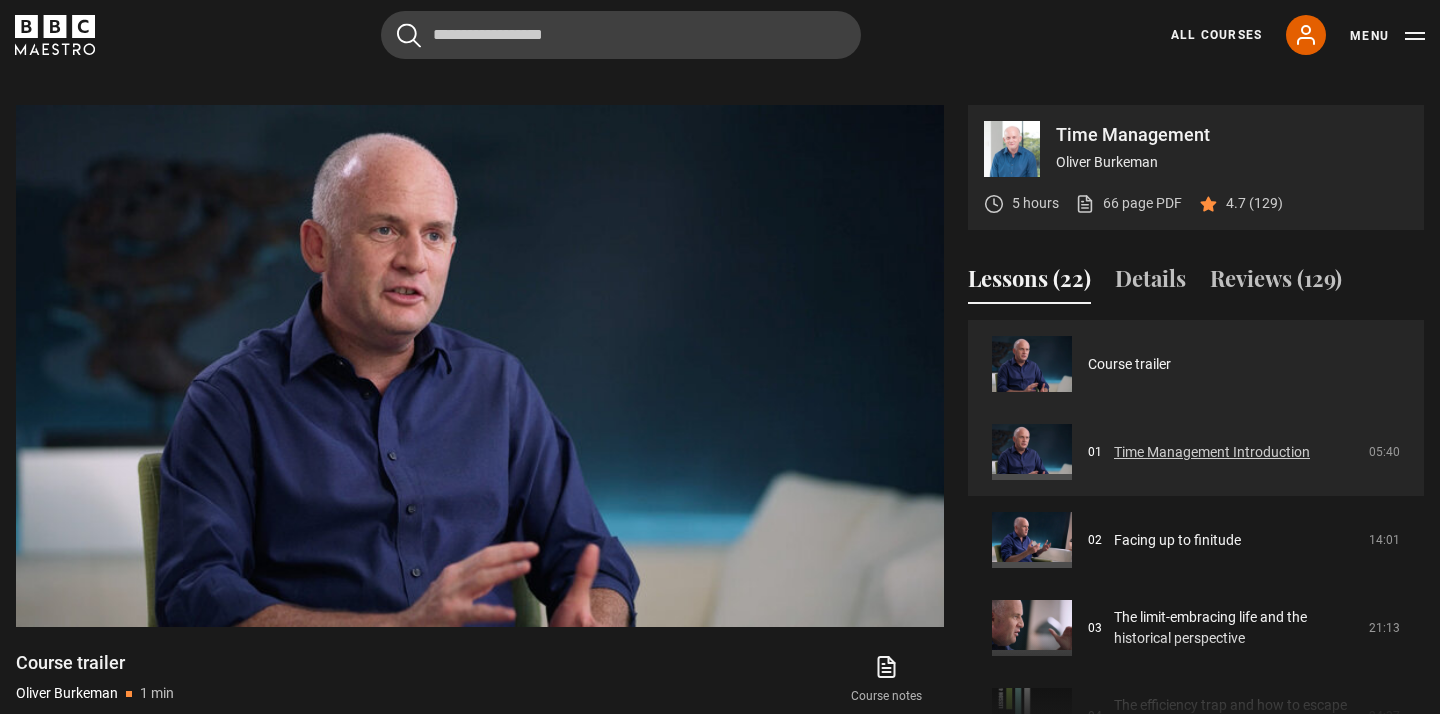 click on "Time Management Introduction" at bounding box center (1212, 452) 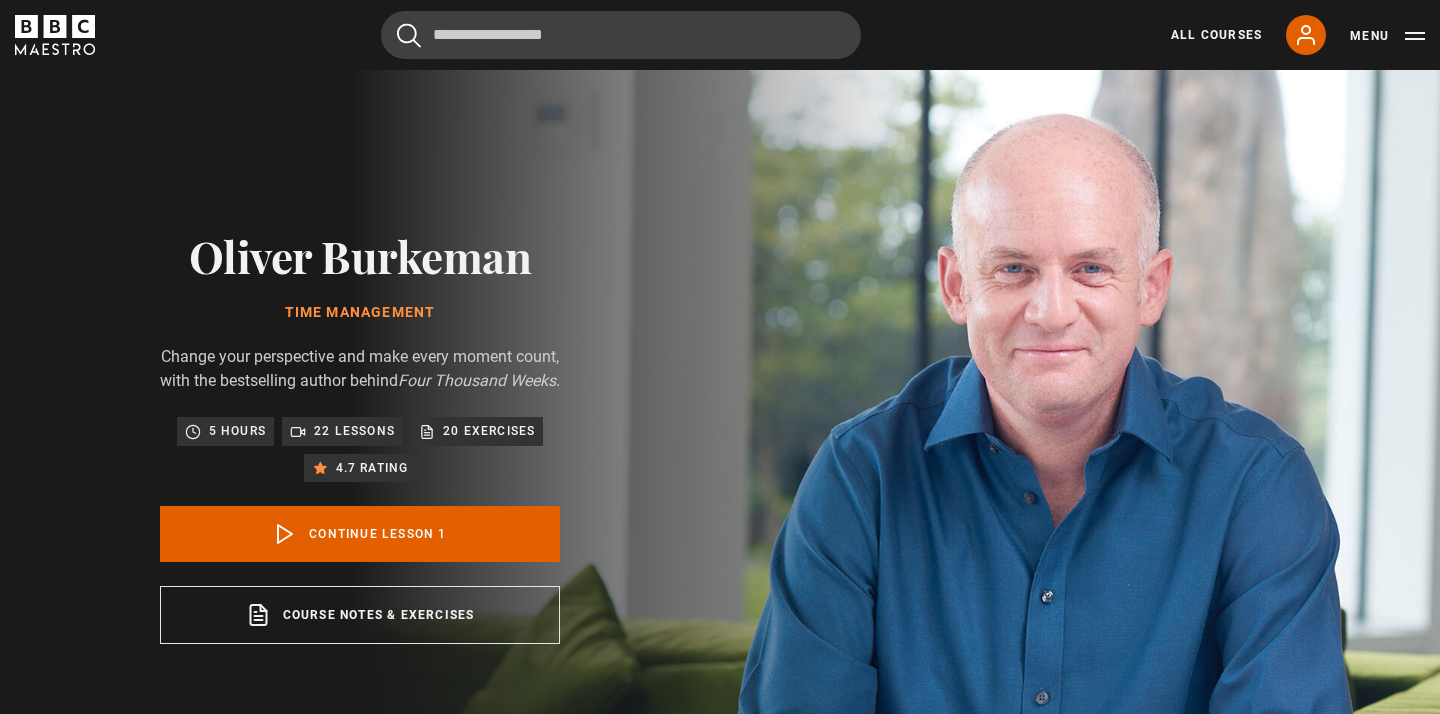 scroll, scrollTop: 828, scrollLeft: 0, axis: vertical 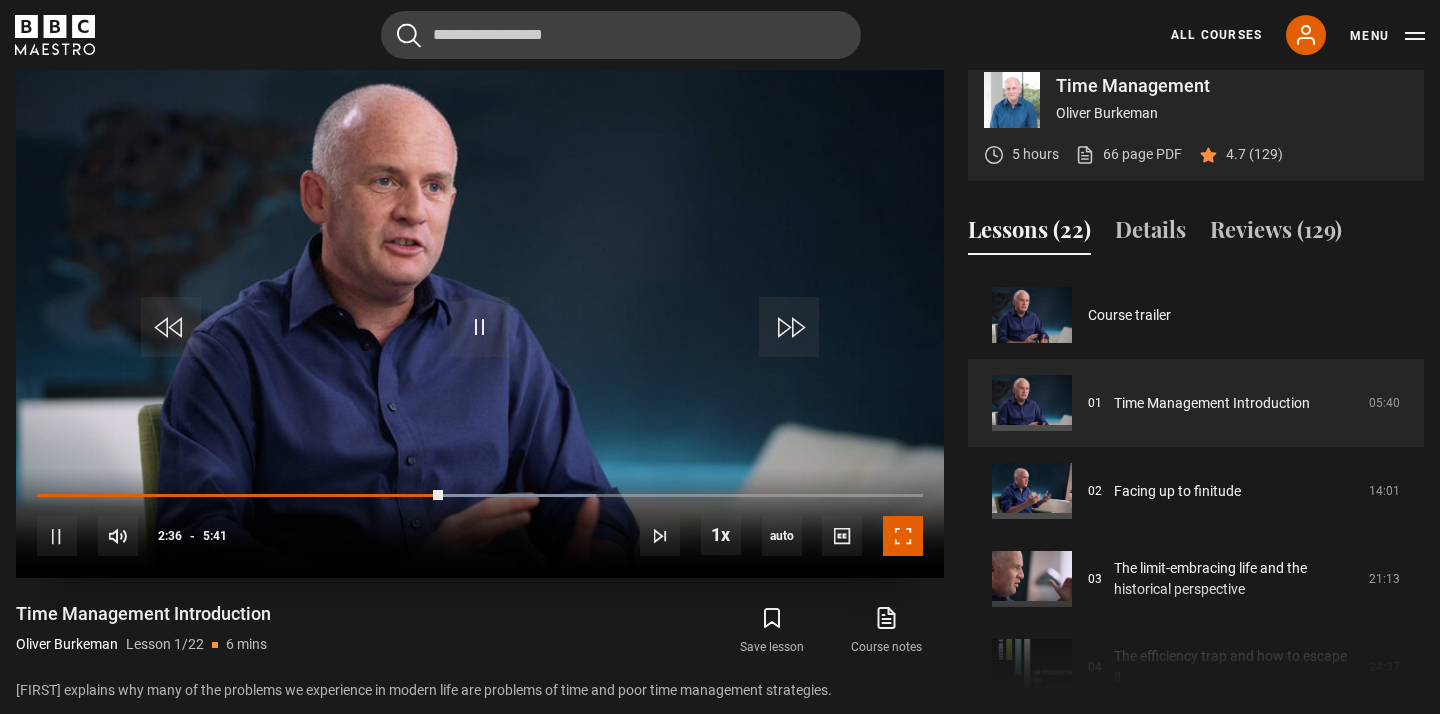 click at bounding box center (903, 536) 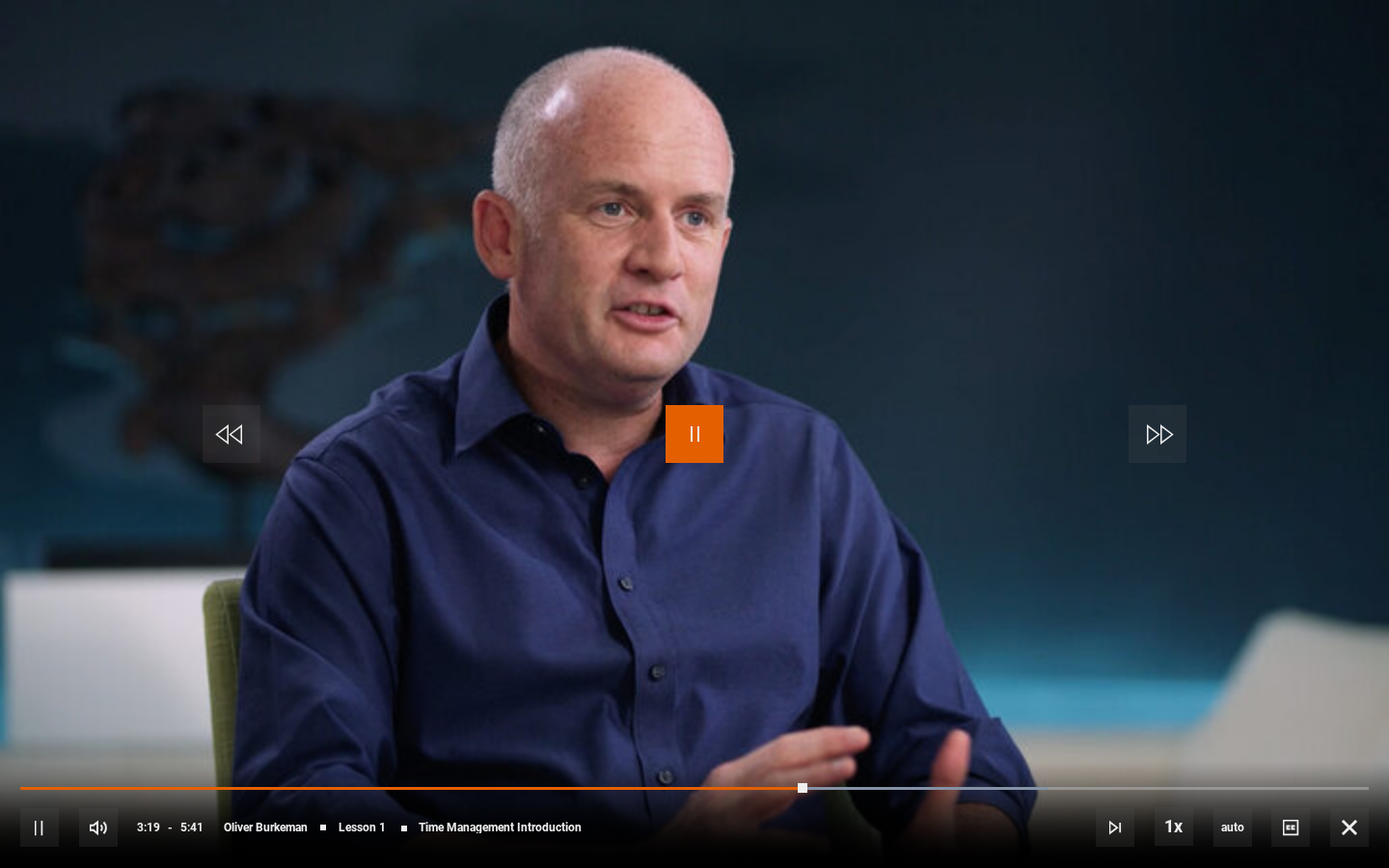 click at bounding box center (694, 434) 